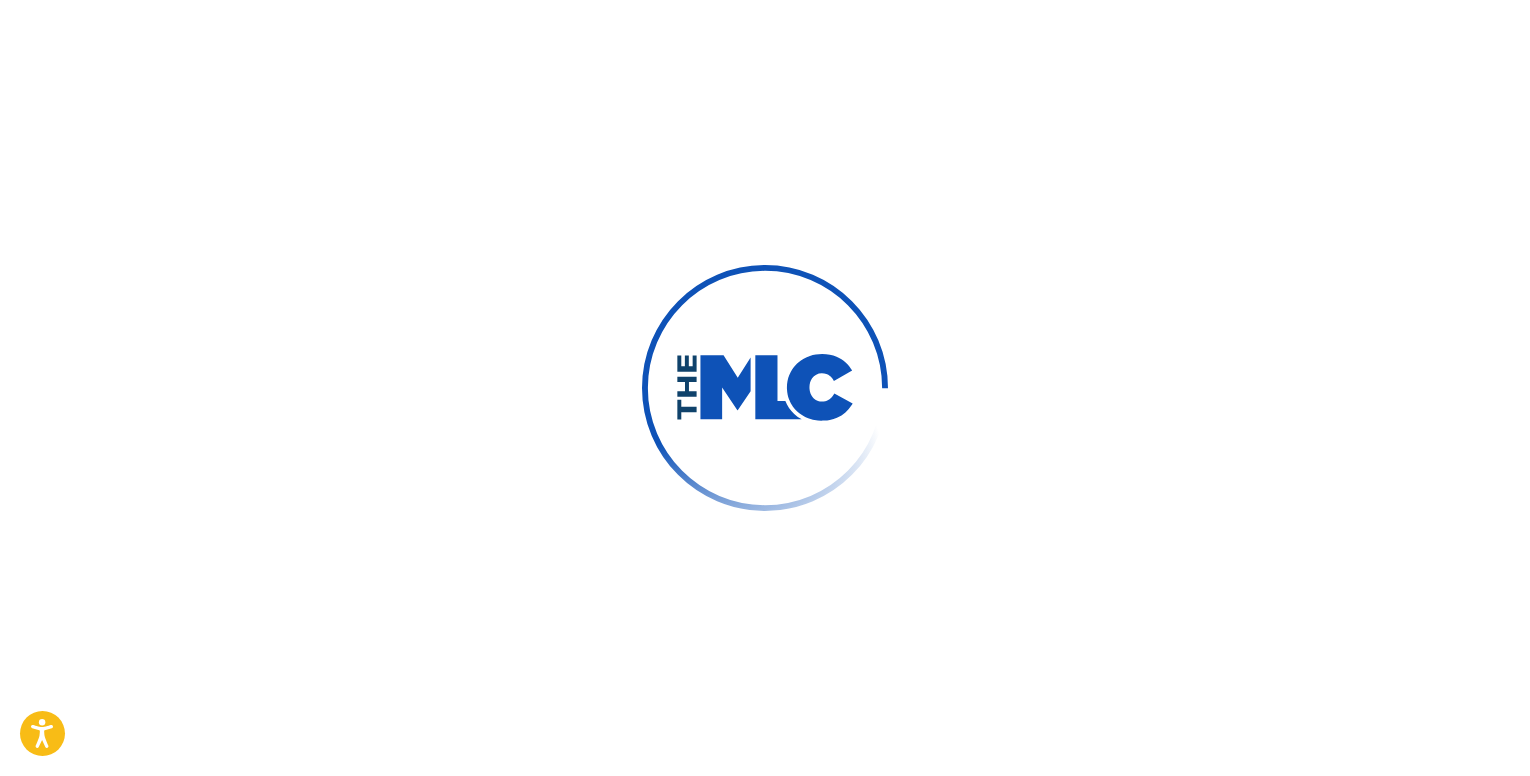 scroll, scrollTop: 0, scrollLeft: 0, axis: both 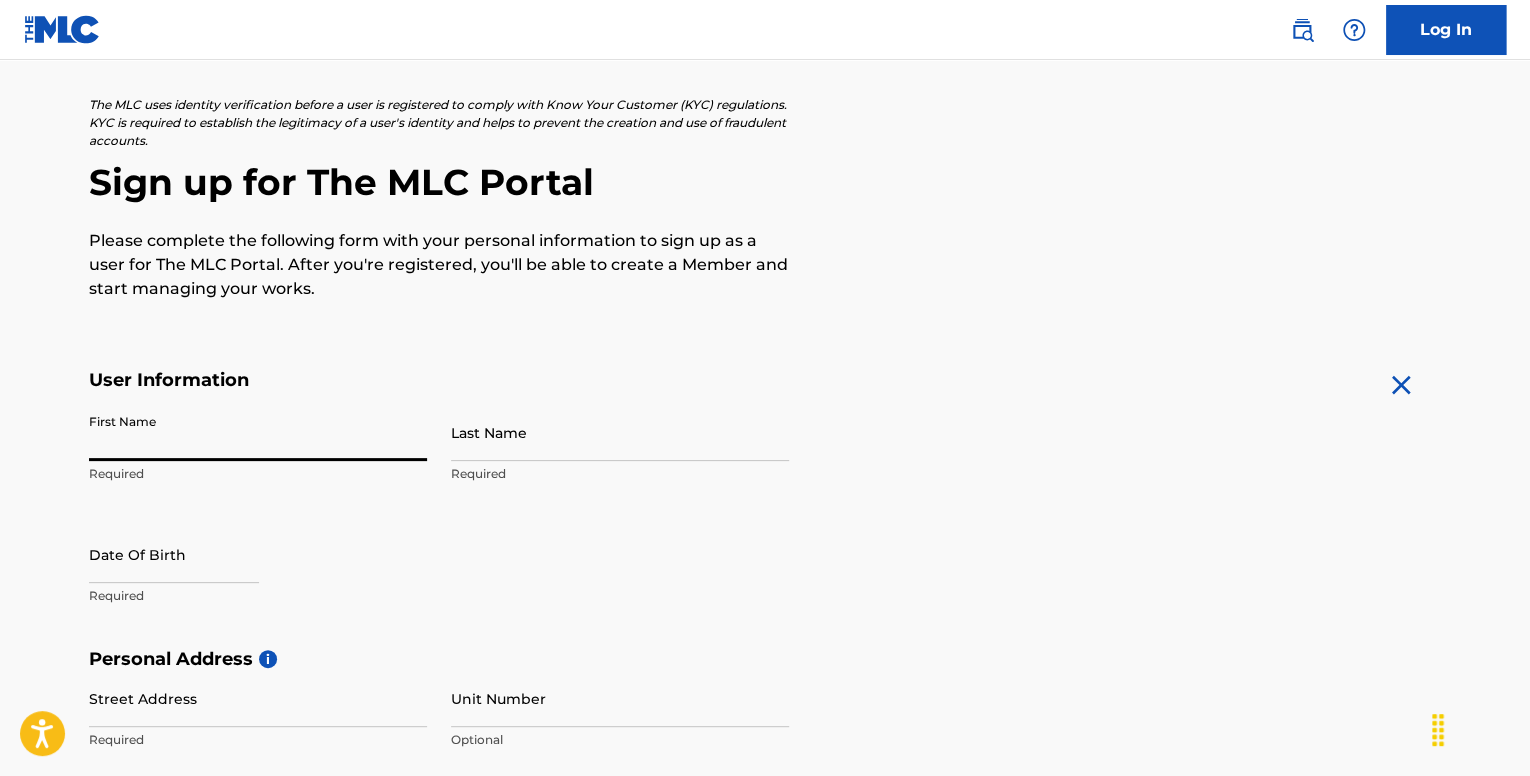 click on "First Name" at bounding box center (258, 432) 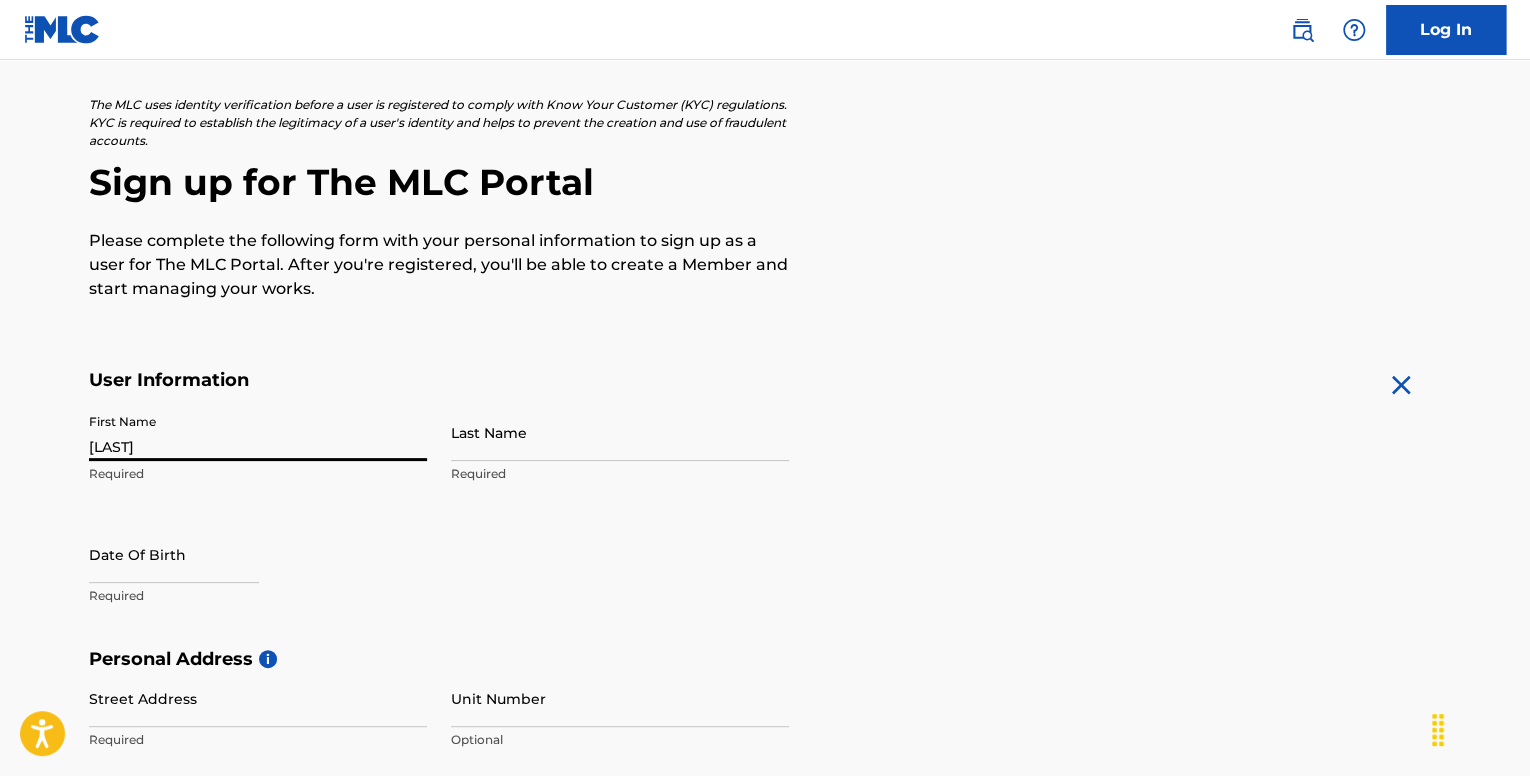 type on "[LAST]" 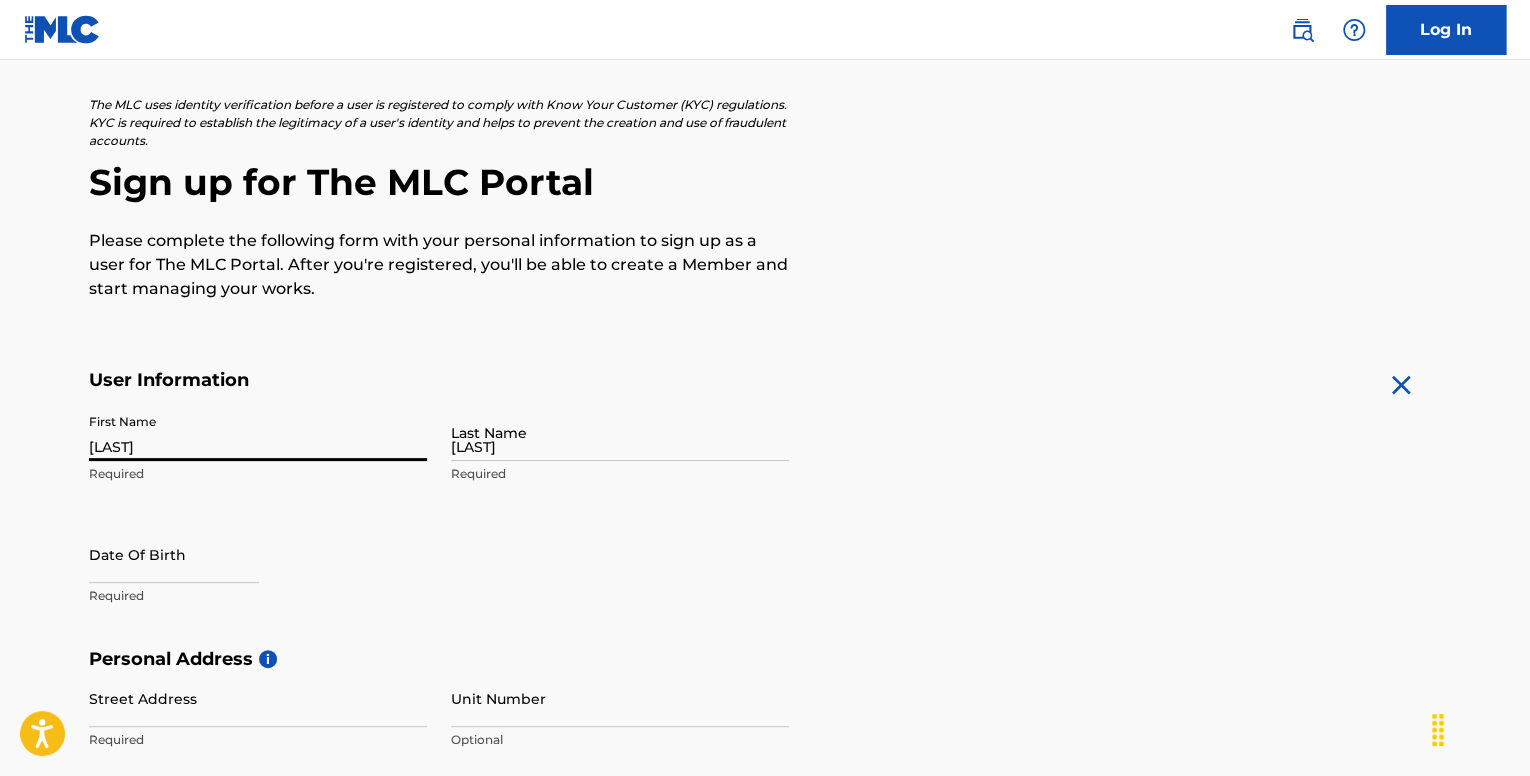 type on "[STREET] [CITY]" 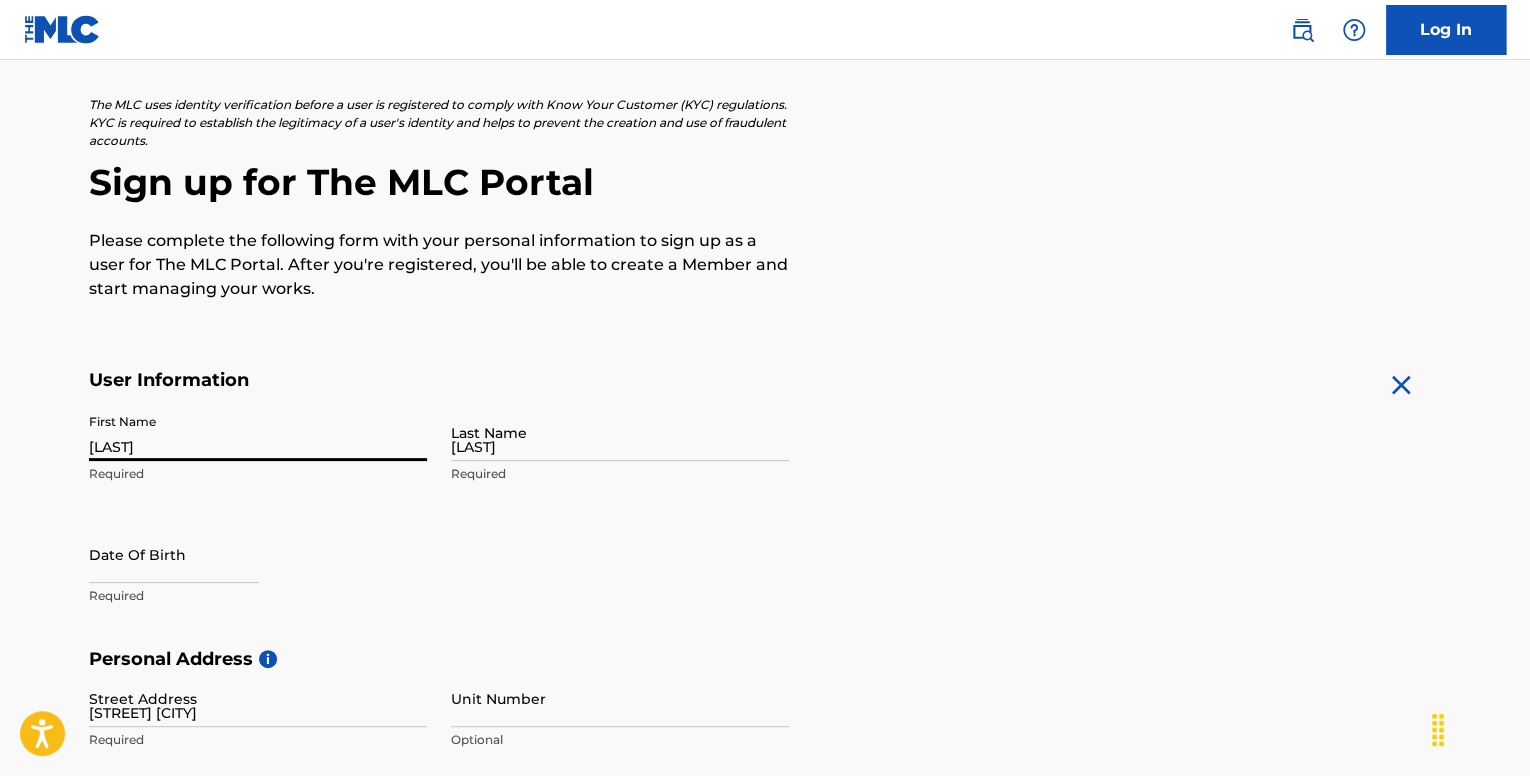 type on "Airdlin road" 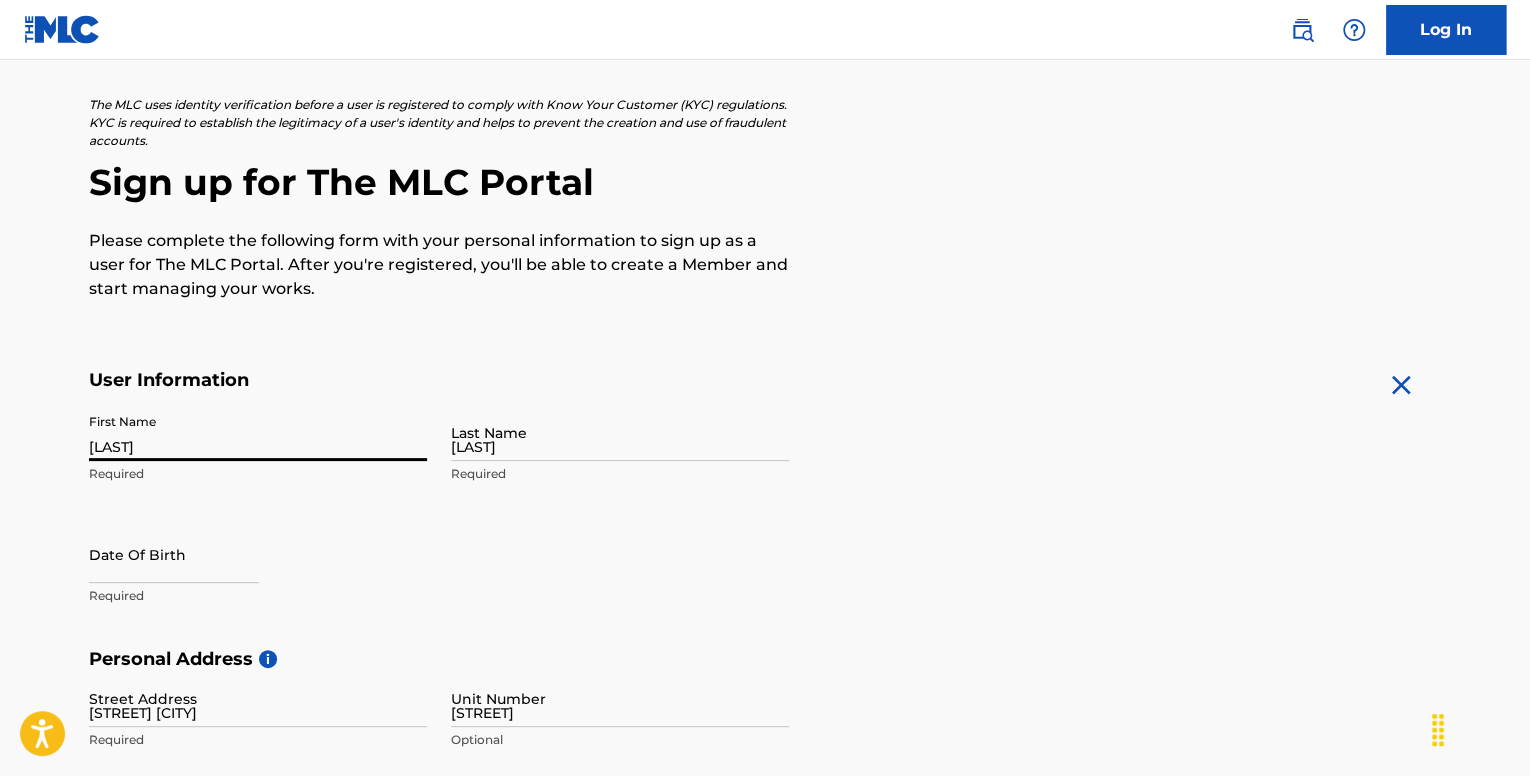 type on "Johannesburg" 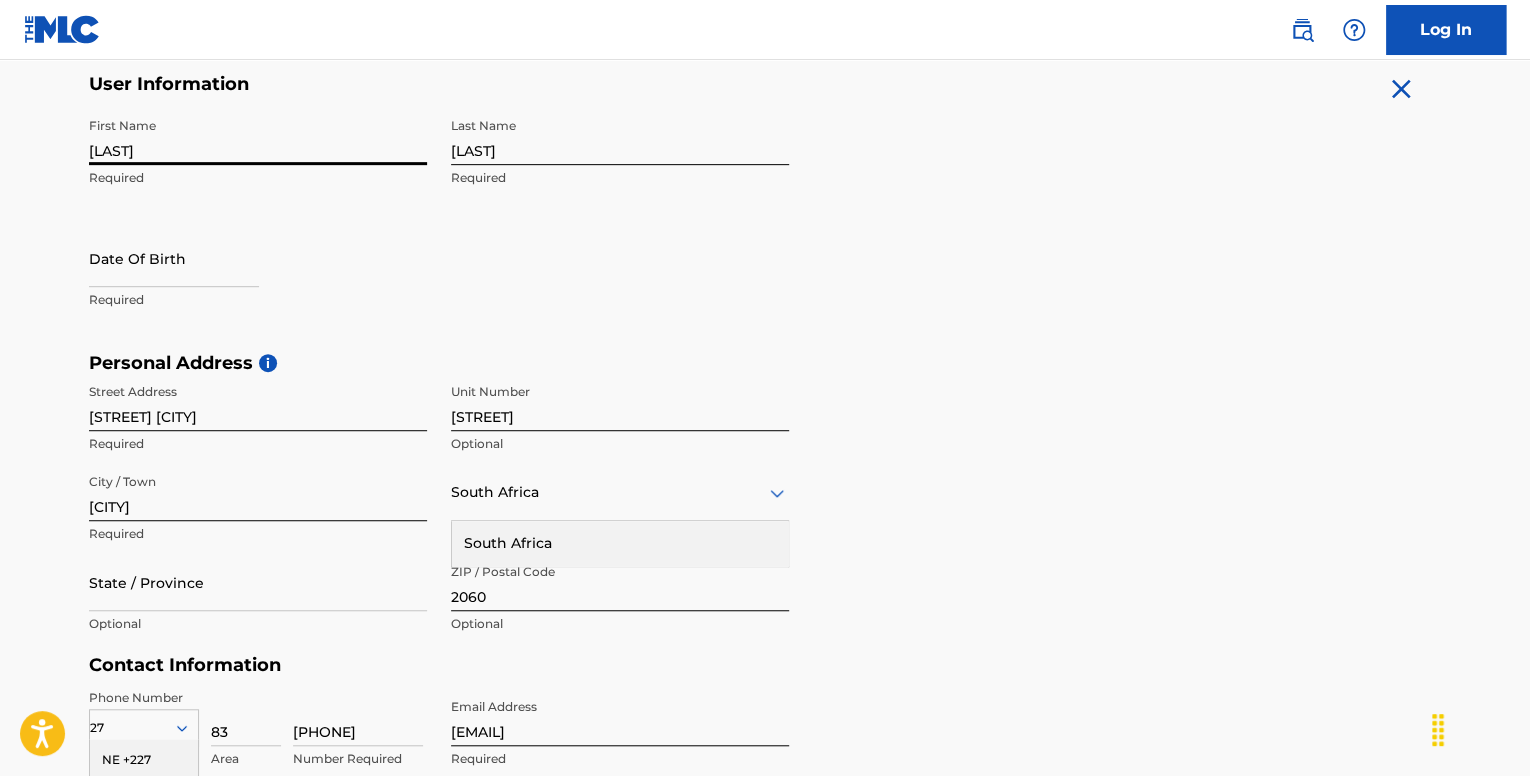 scroll, scrollTop: 243, scrollLeft: 0, axis: vertical 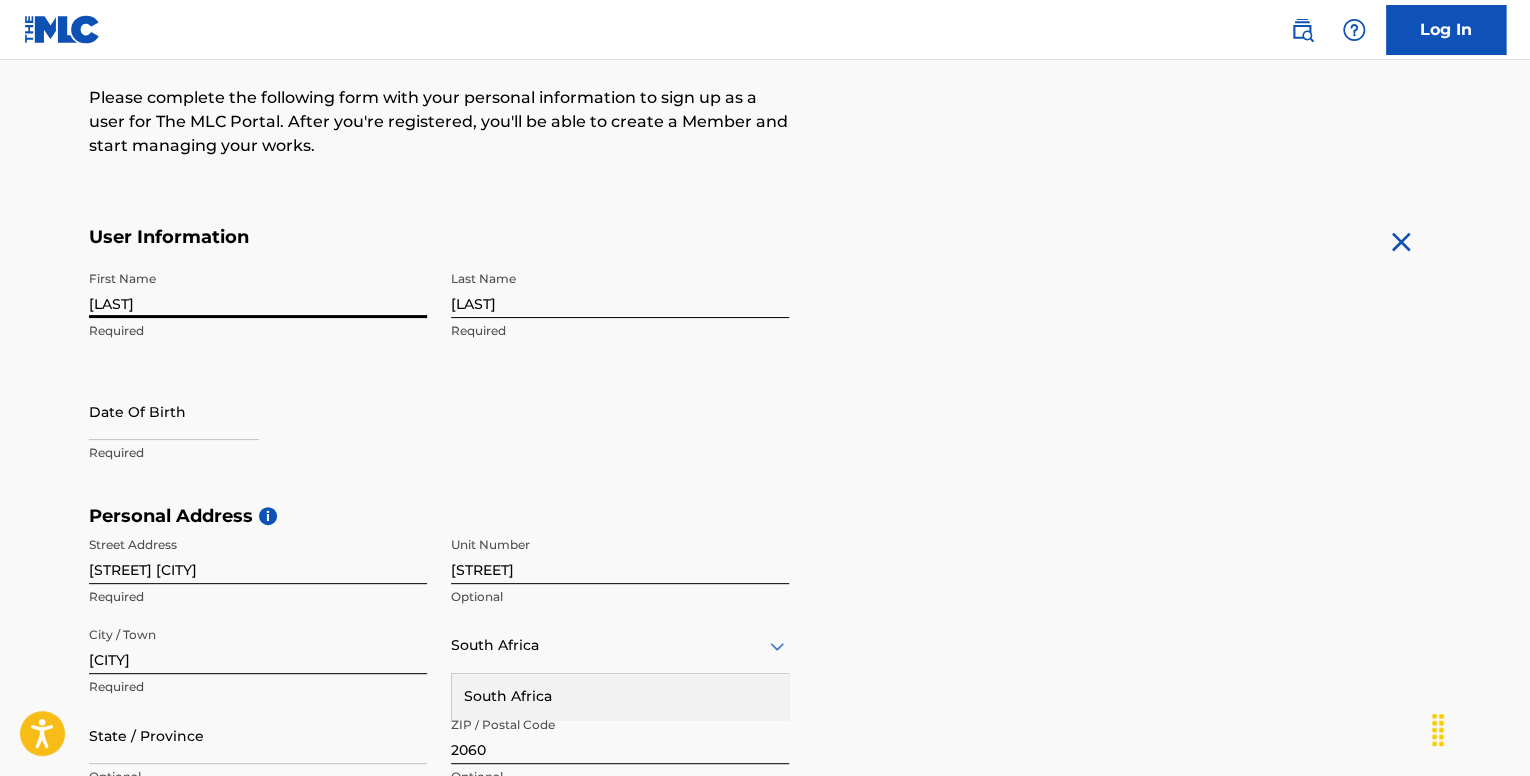 click at bounding box center [174, 411] 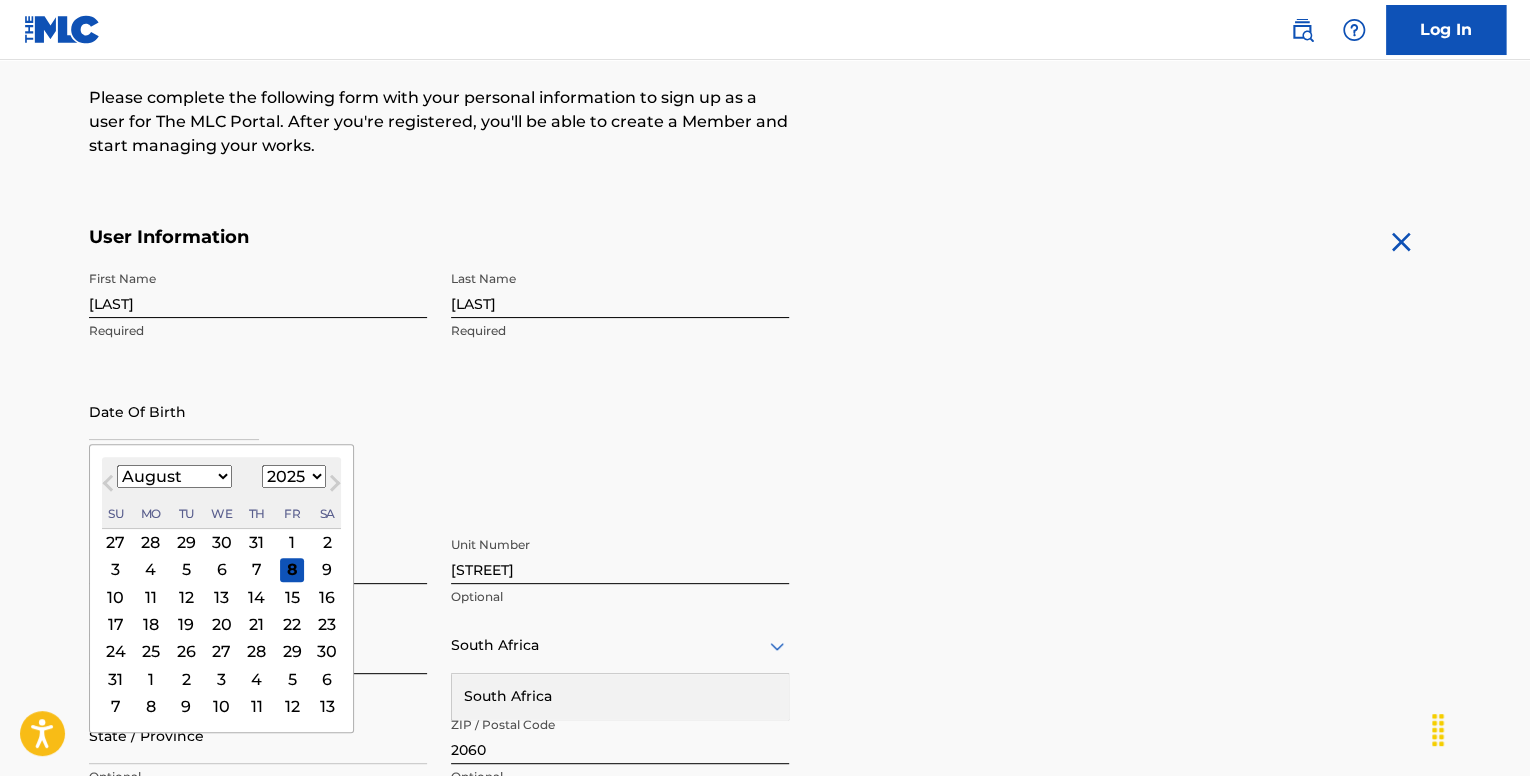 click on "January February March April May June July August September October November December" at bounding box center [174, 476] 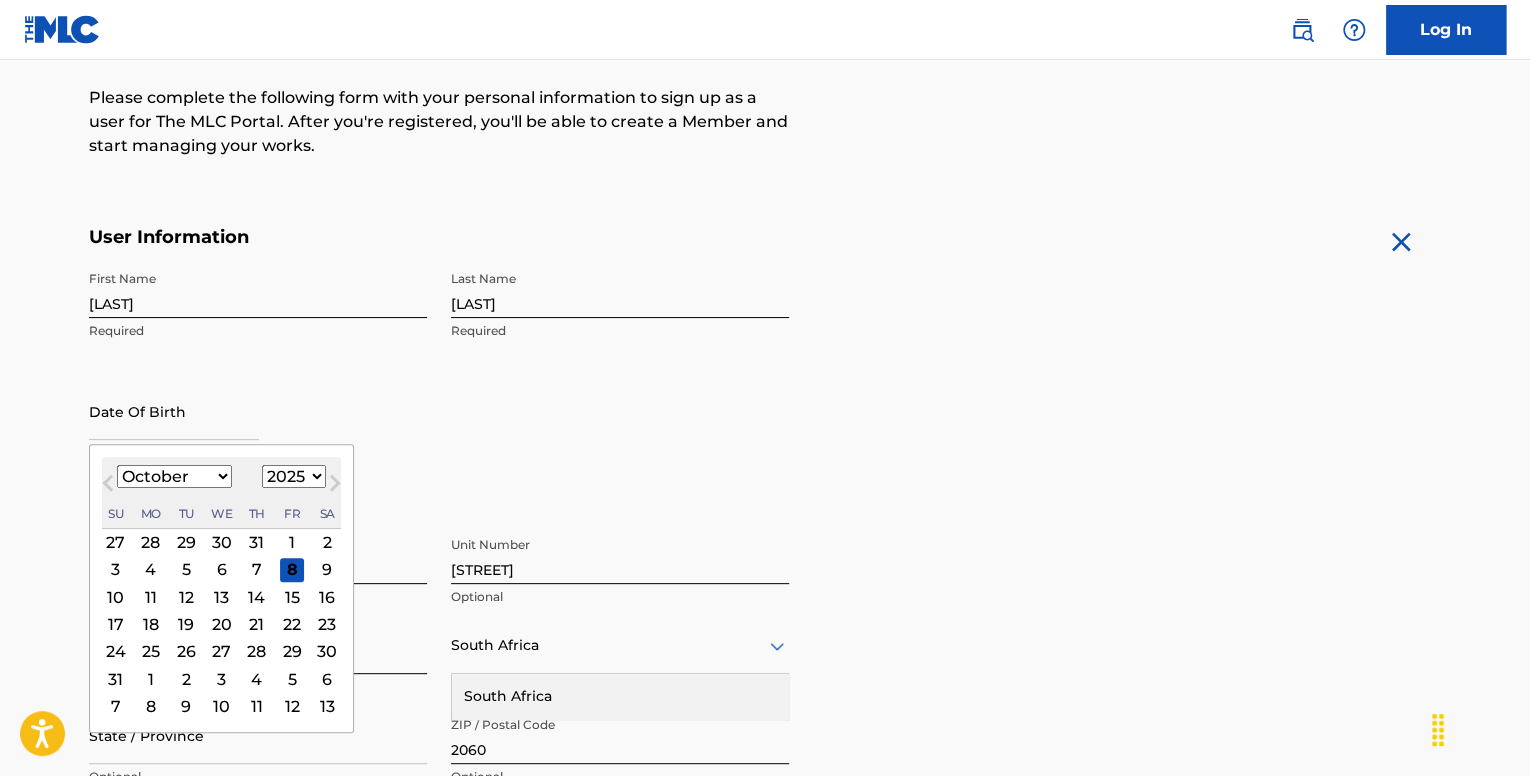 click on "January February March April May June July August September October November December" at bounding box center (174, 476) 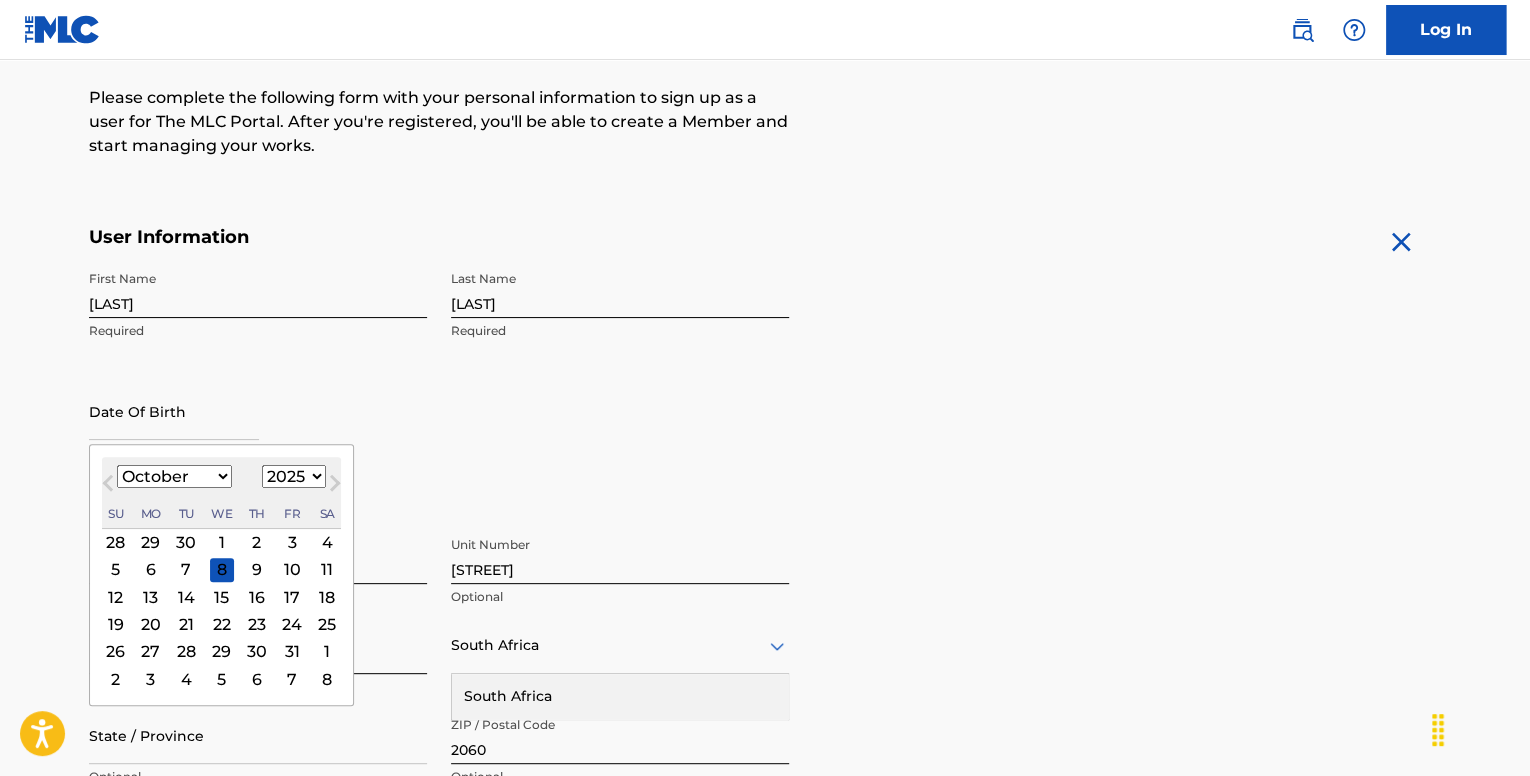 click on "1900 1901 1902 1903 1904 1905 1906 1907 1908 1909 1910 1911 1912 1913 1914 1915 1916 1917 1918 1919 1920 1921 1922 1923 1924 1925 1926 1927 1928 1929 1930 1931 1932 1933 1934 1935 1936 1937 1938 1939 1940 1941 1942 1943 1944 1945 1946 1947 1948 1949 1950 1951 1952 1953 1954 1955 1956 1957 1958 1959 1960 1961 1962 1963 1964 1965 1966 1967 1968 1969 1970 1971 1972 1973 1974 1975 1976 1977 1978 1979 1980 1981 1982 1983 1984 1985 1986 1987 1988 1989 1990 1991 1992 1993 1994 1995 1996 1997 1998 1999 2000 2001 2002 2003 2004 2005 2006 2007 2008 2009 2010 2011 2012 2013 2014 2015 2016 2017 2018 2019 2020 2021 2022 2023 2024 2025 2026 2027 2028 2029 2030 2031 2032 2033 2034 2035 2036 2037 2038 2039 2040 2041 2042 2043 2044 2045 2046 2047 2048 2049 2050 2051 2052 2053 2054 2055 2056 2057 2058 2059 2060 2061 2062 2063 2064 2065 2066 2067 2068 2069 2070 2071 2072 2073 2074 2075 2076 2077 2078 2079 2080 2081 2082 2083 2084 2085 2086 2087 2088 2089 2090 2091 2092 2093 2094 2095 2096 2097 2098 2099 2100" at bounding box center [294, 476] 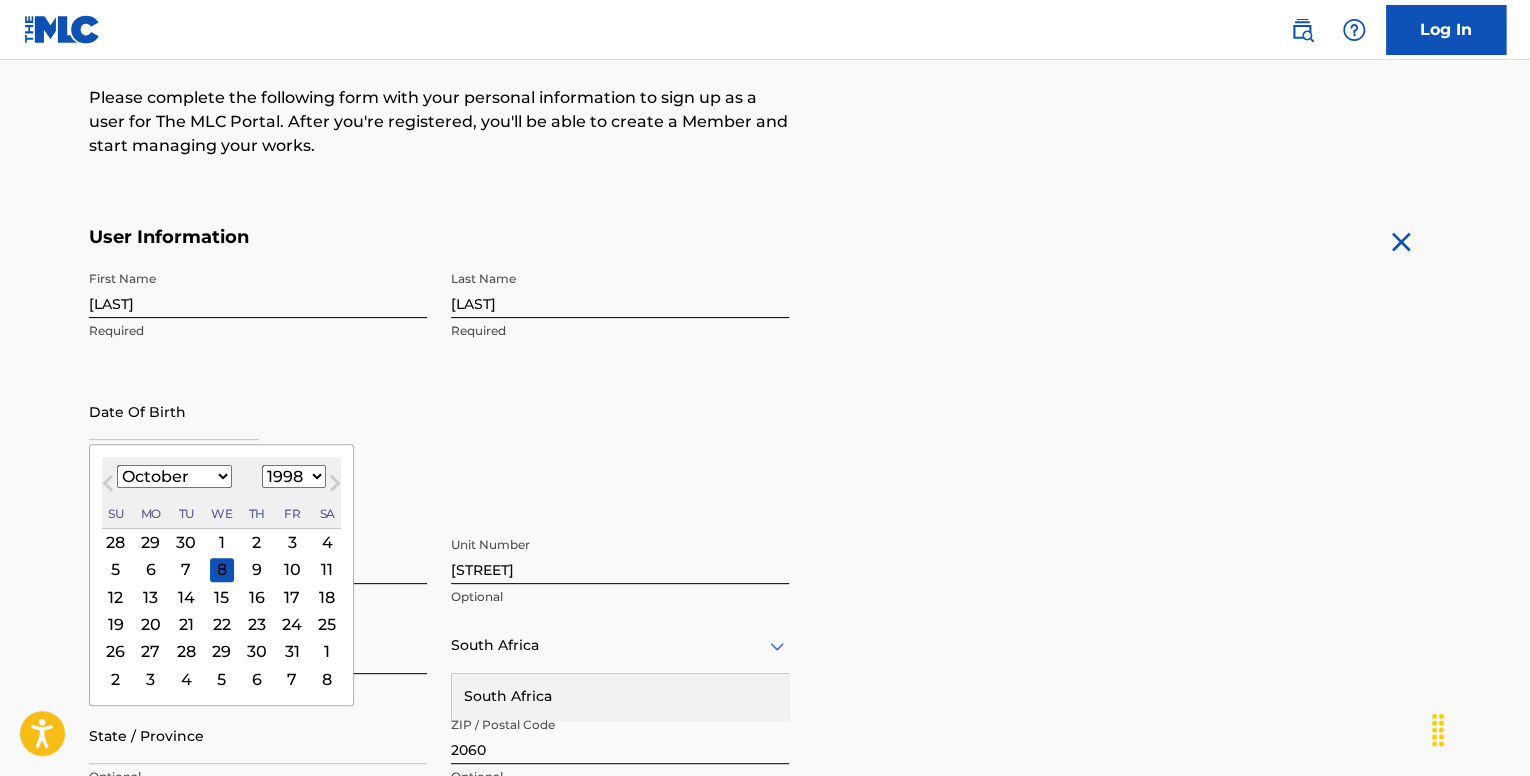click on "1900 1901 1902 1903 1904 1905 1906 1907 1908 1909 1910 1911 1912 1913 1914 1915 1916 1917 1918 1919 1920 1921 1922 1923 1924 1925 1926 1927 1928 1929 1930 1931 1932 1933 1934 1935 1936 1937 1938 1939 1940 1941 1942 1943 1944 1945 1946 1947 1948 1949 1950 1951 1952 1953 1954 1955 1956 1957 1958 1959 1960 1961 1962 1963 1964 1965 1966 1967 1968 1969 1970 1971 1972 1973 1974 1975 1976 1977 1978 1979 1980 1981 1982 1983 1984 1985 1986 1987 1988 1989 1990 1991 1992 1993 1994 1995 1996 1997 1998 1999 2000 2001 2002 2003 2004 2005 2006 2007 2008 2009 2010 2011 2012 2013 2014 2015 2016 2017 2018 2019 2020 2021 2022 2023 2024 2025 2026 2027 2028 2029 2030 2031 2032 2033 2034 2035 2036 2037 2038 2039 2040 2041 2042 2043 2044 2045 2046 2047 2048 2049 2050 2051 2052 2053 2054 2055 2056 2057 2058 2059 2060 2061 2062 2063 2064 2065 2066 2067 2068 2069 2070 2071 2072 2073 2074 2075 2076 2077 2078 2079 2080 2081 2082 2083 2084 2085 2086 2087 2088 2089 2090 2091 2092 2093 2094 2095 2096 2097 2098 2099 2100" at bounding box center (294, 476) 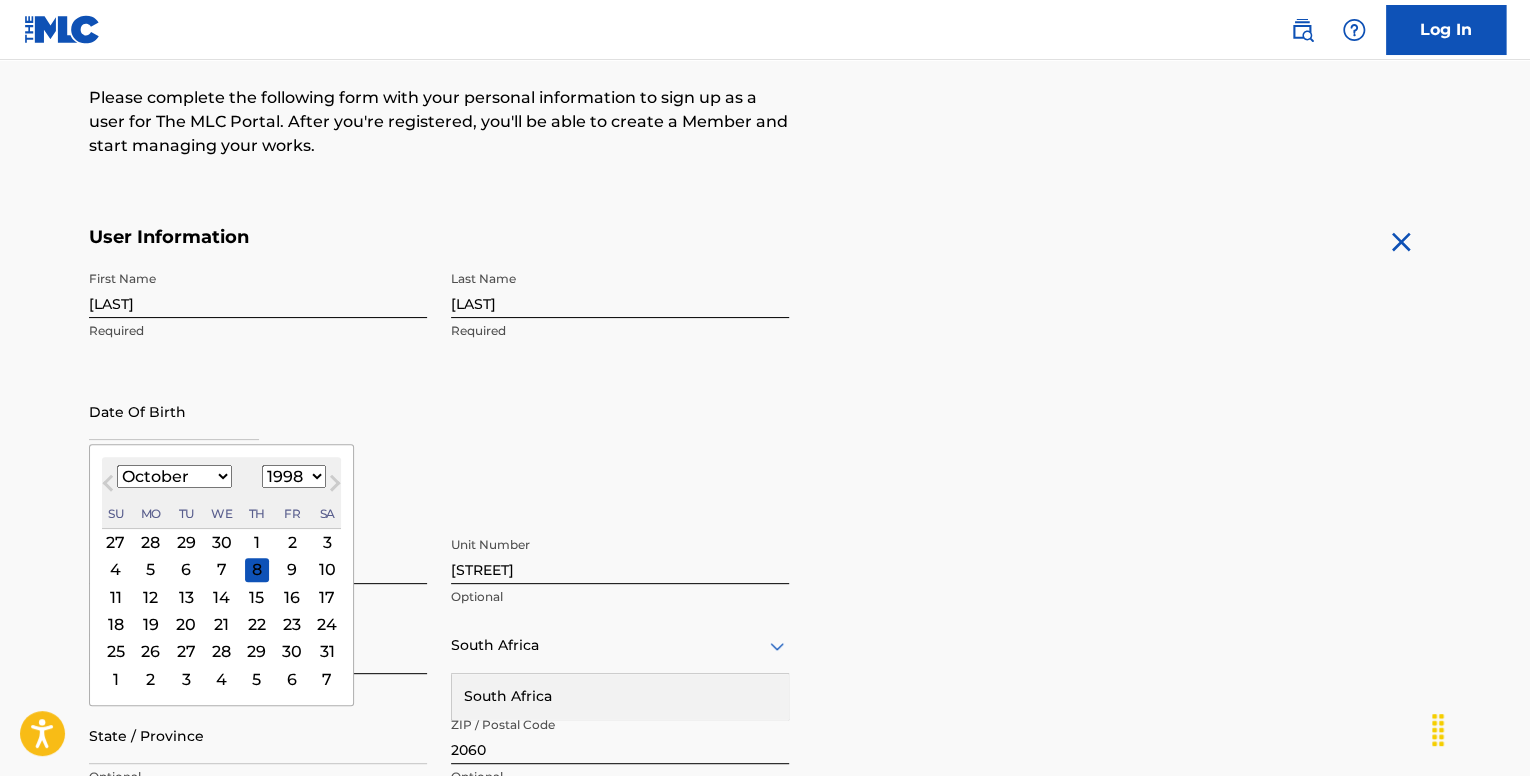click on "30" at bounding box center [292, 652] 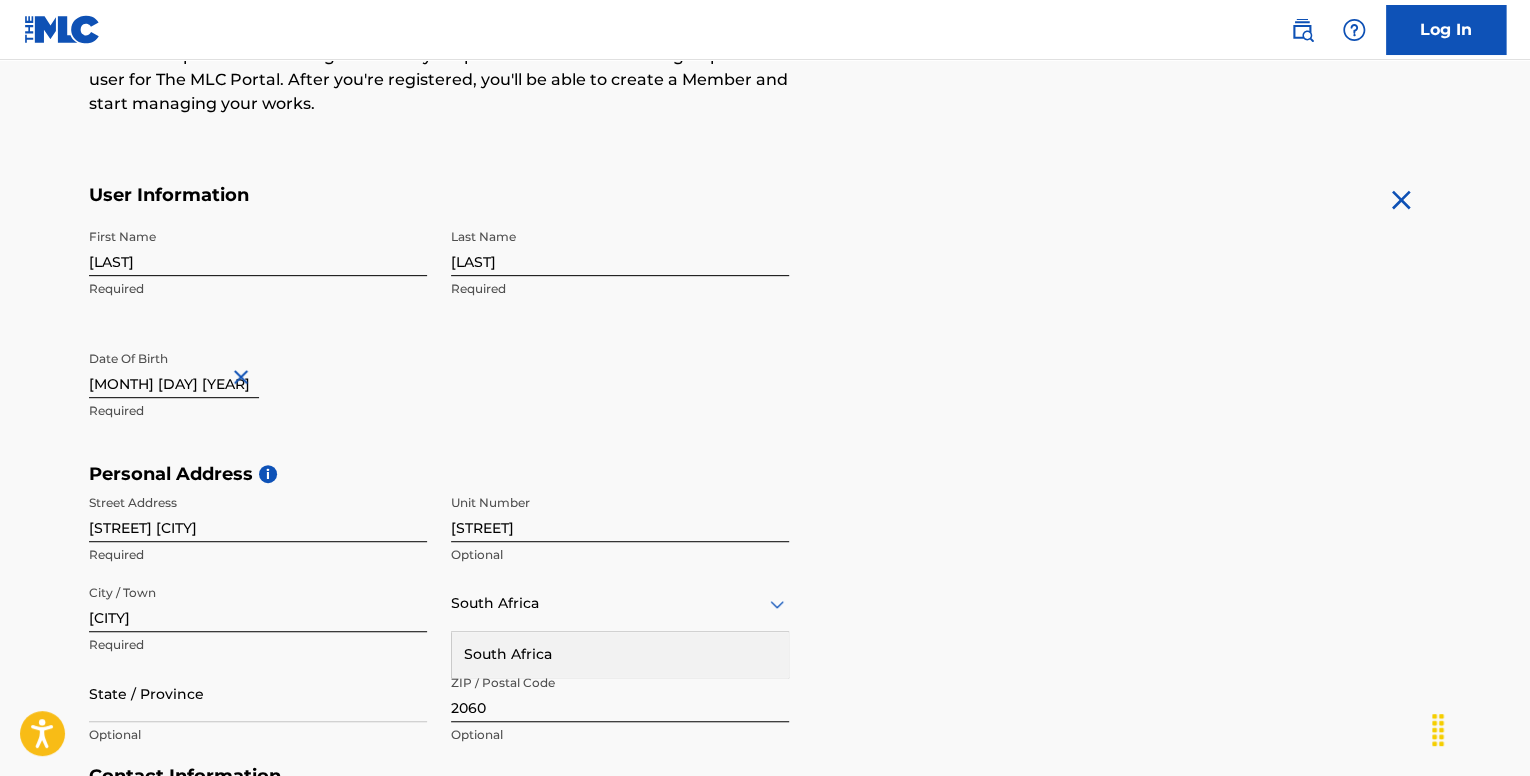 scroll, scrollTop: 343, scrollLeft: 0, axis: vertical 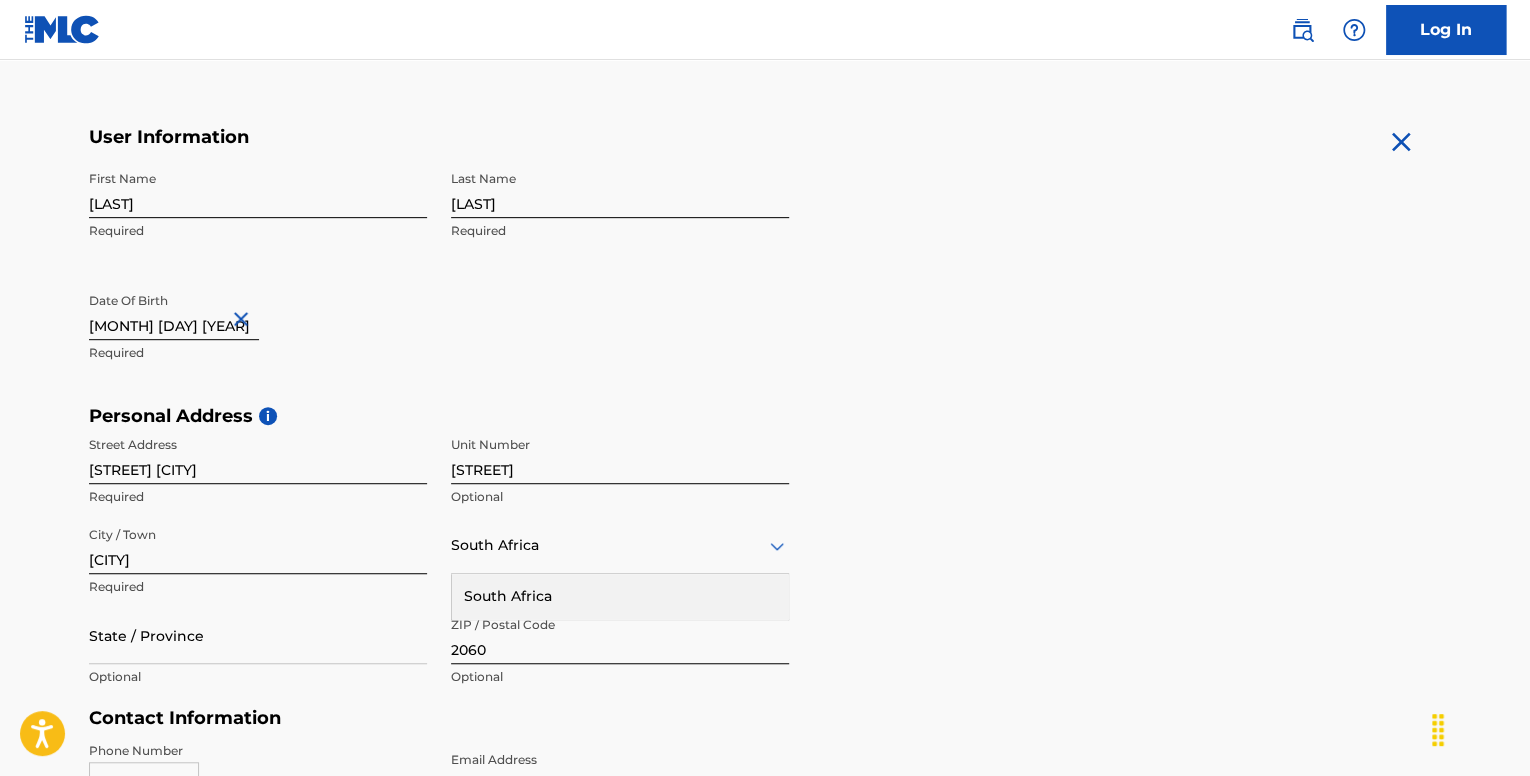 click on "Northway Kelvin" at bounding box center (258, 455) 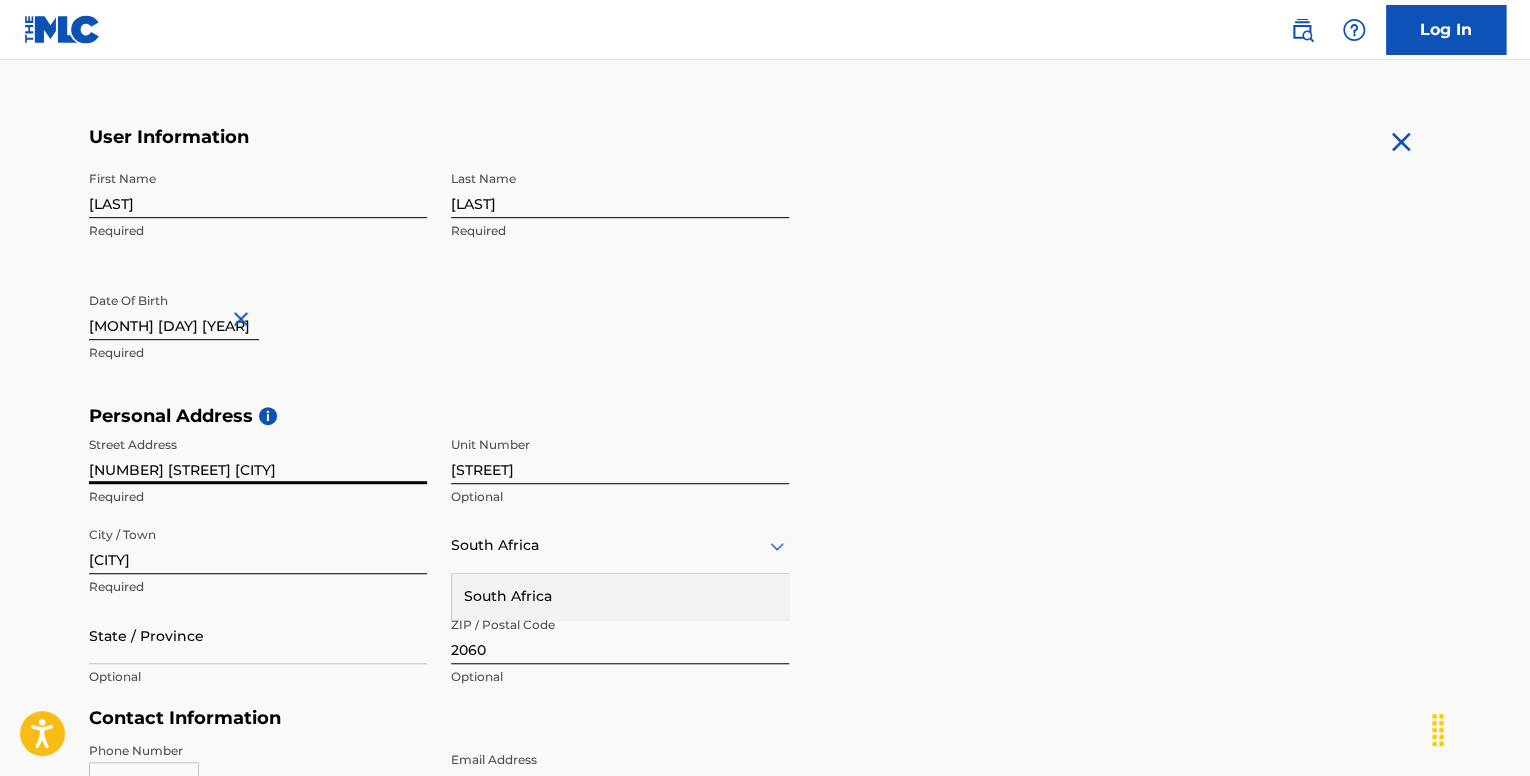 type on "11 Northway Kelvin" 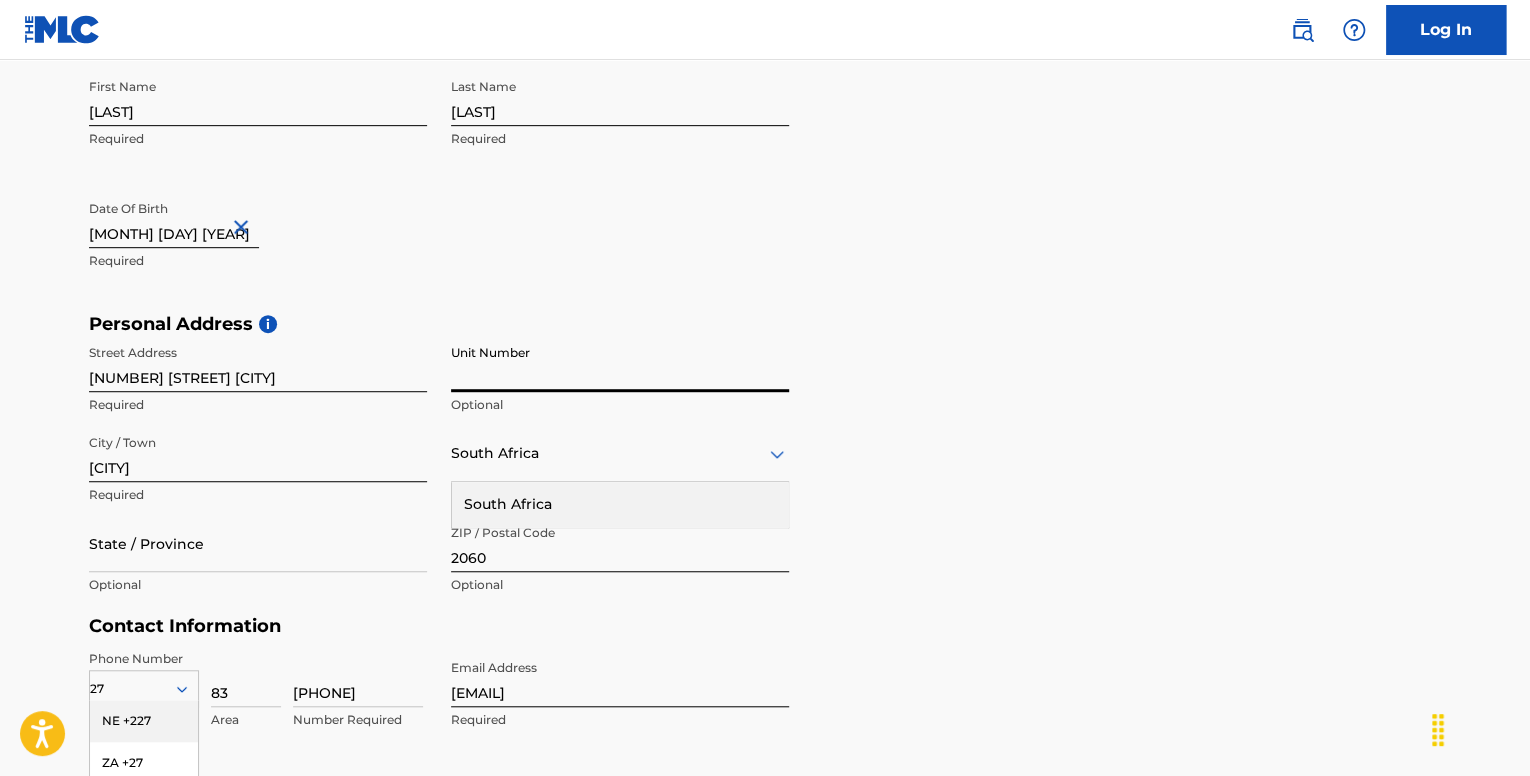 scroll, scrollTop: 443, scrollLeft: 0, axis: vertical 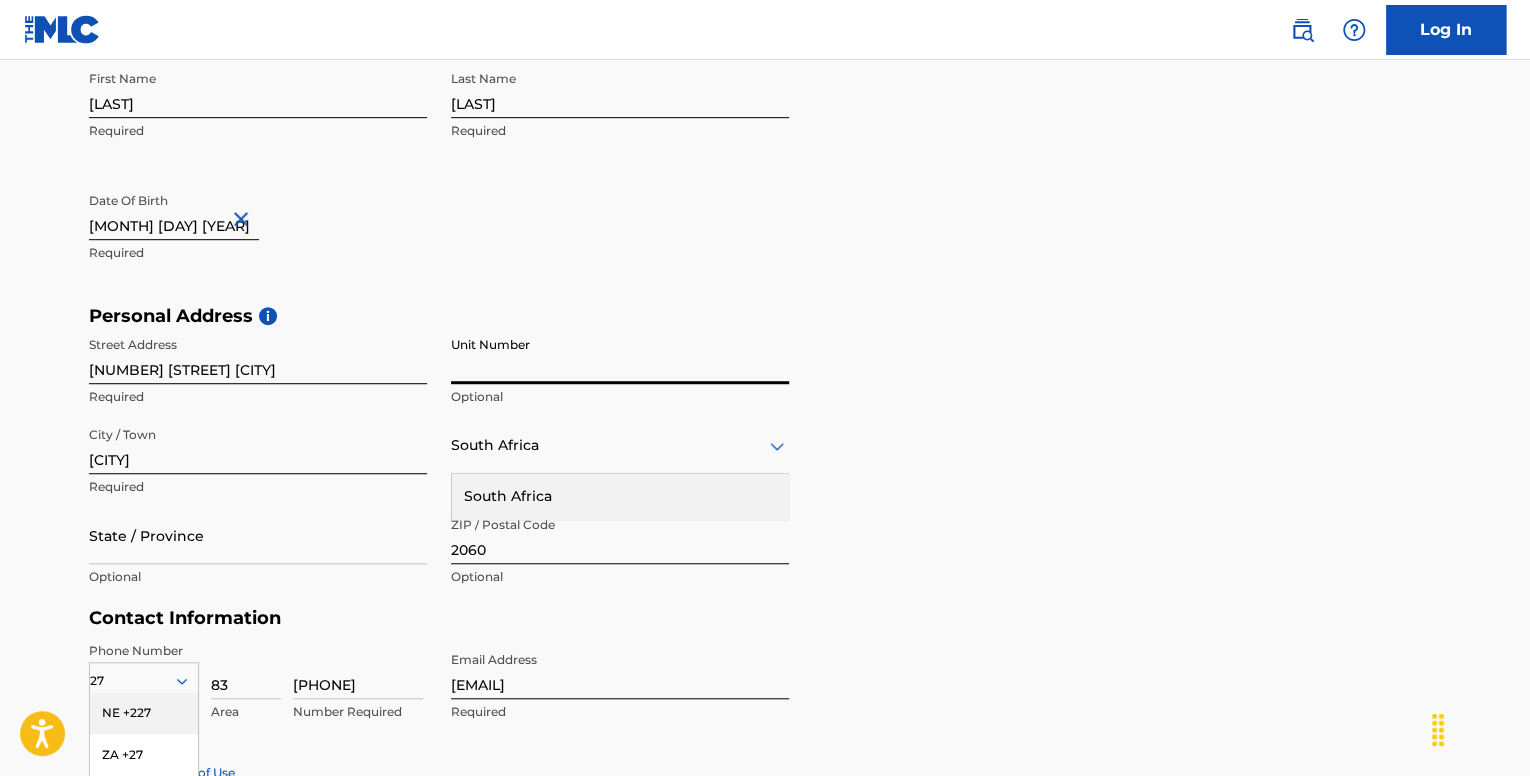 type 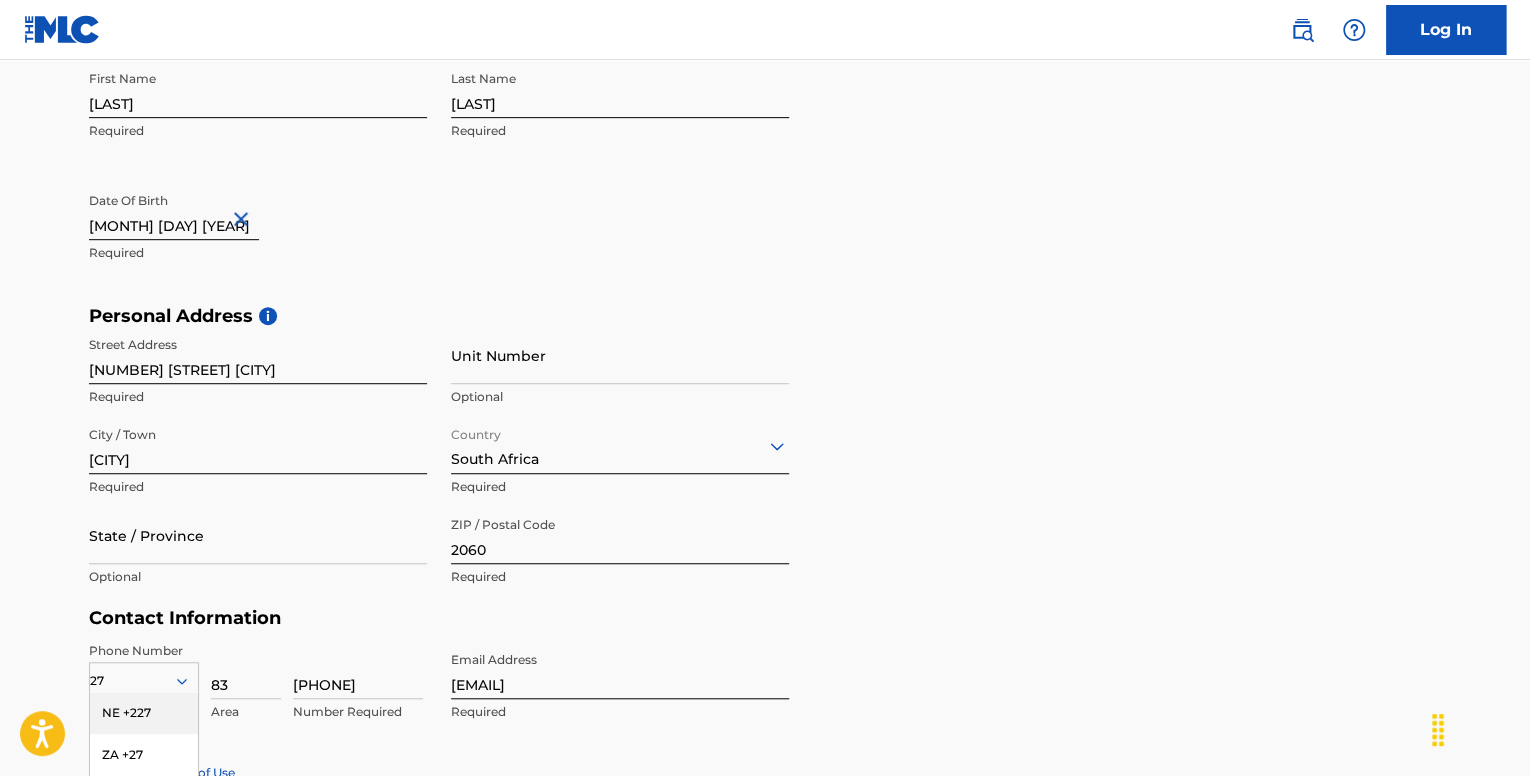click on "State / Province" at bounding box center [258, 535] 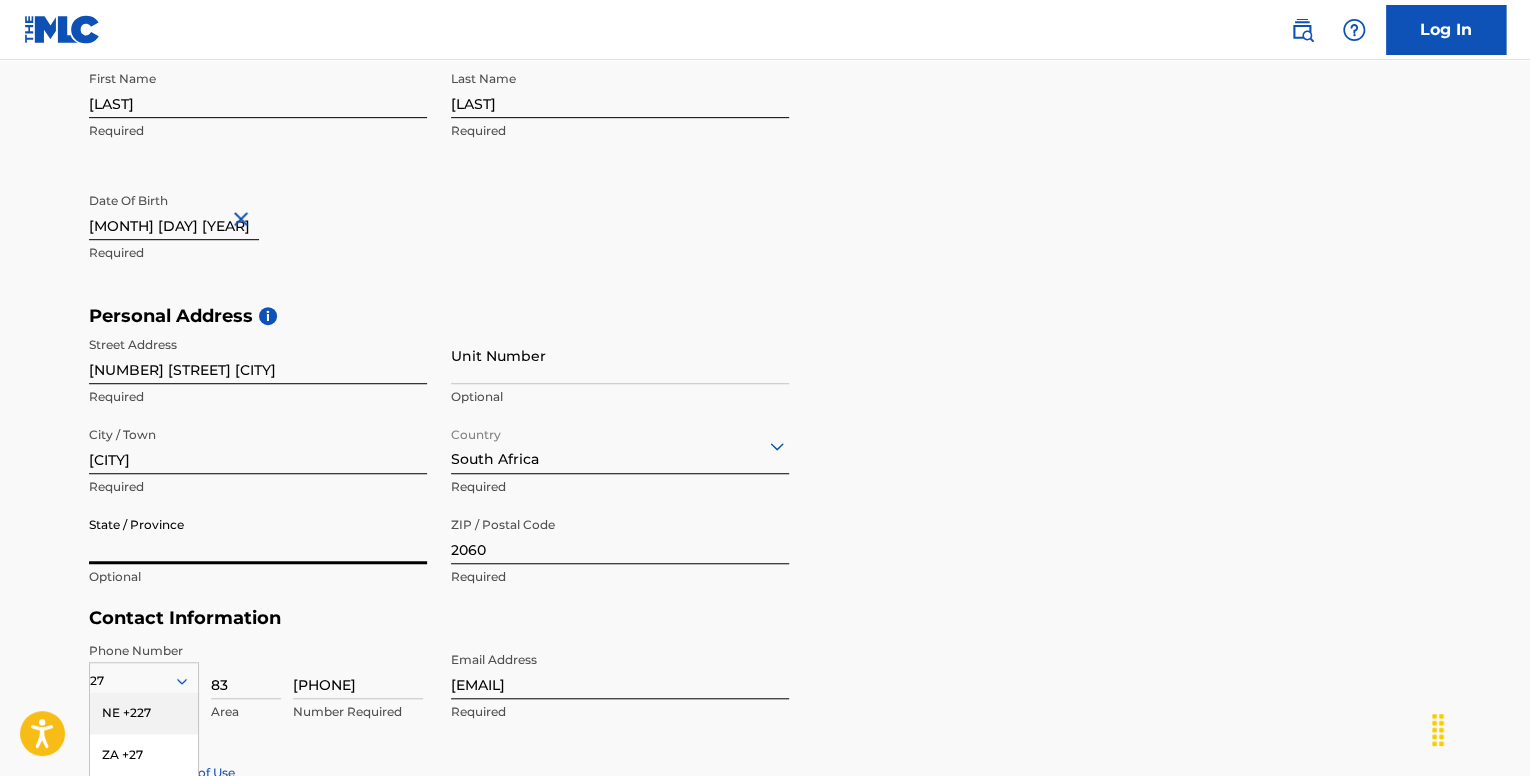 type on "Gauteng" 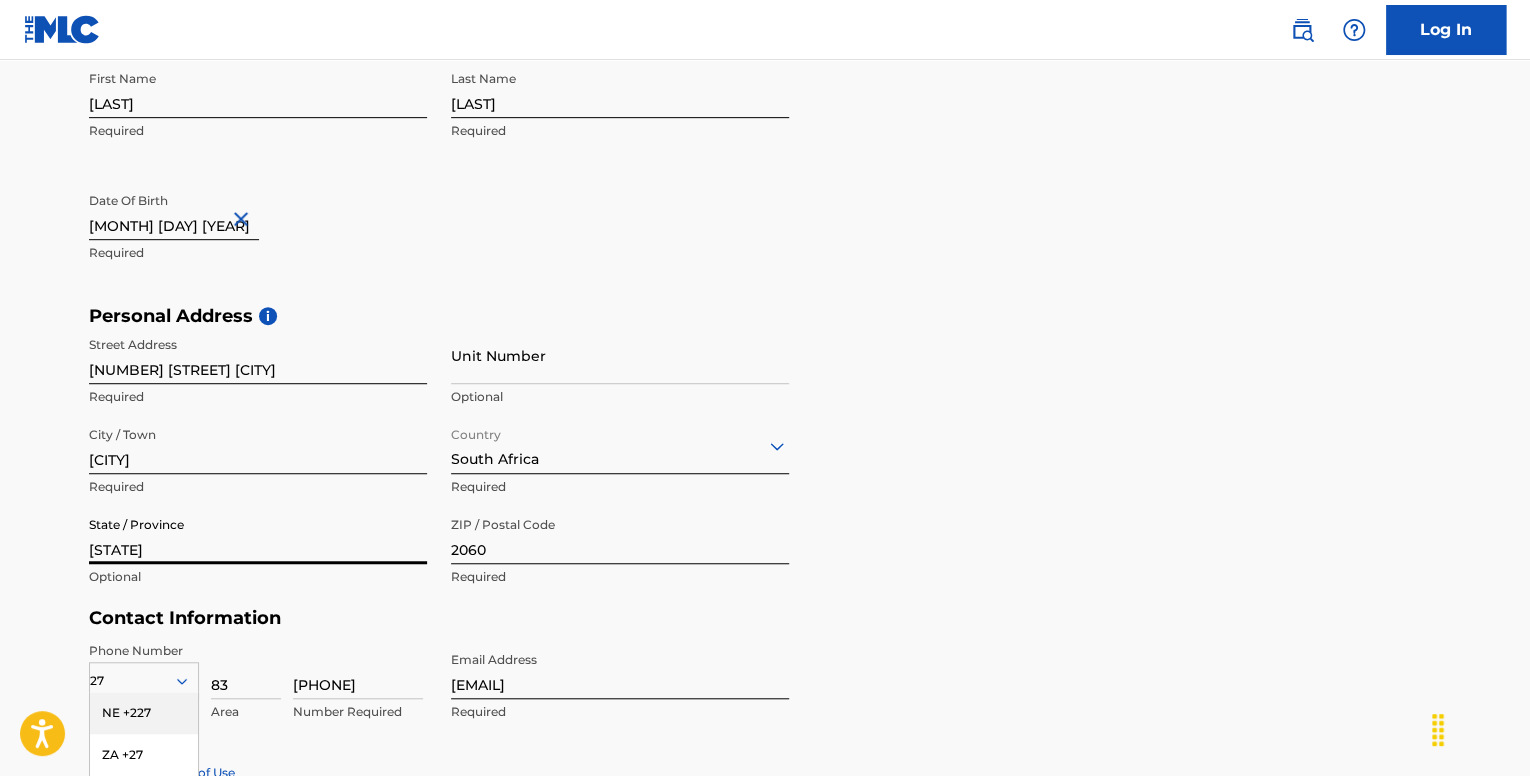 type on "South Africa" 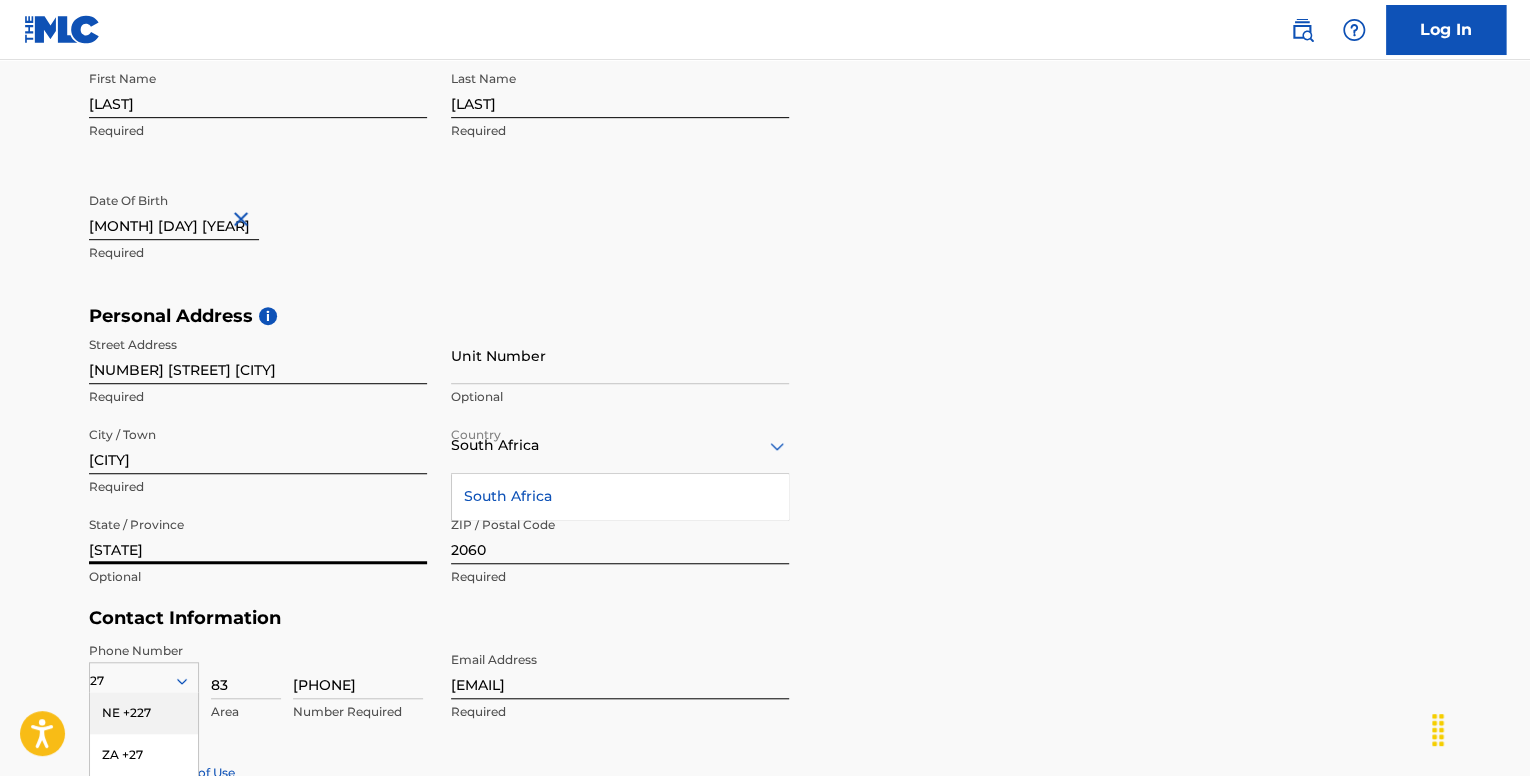 click on "South Africa" at bounding box center (620, 496) 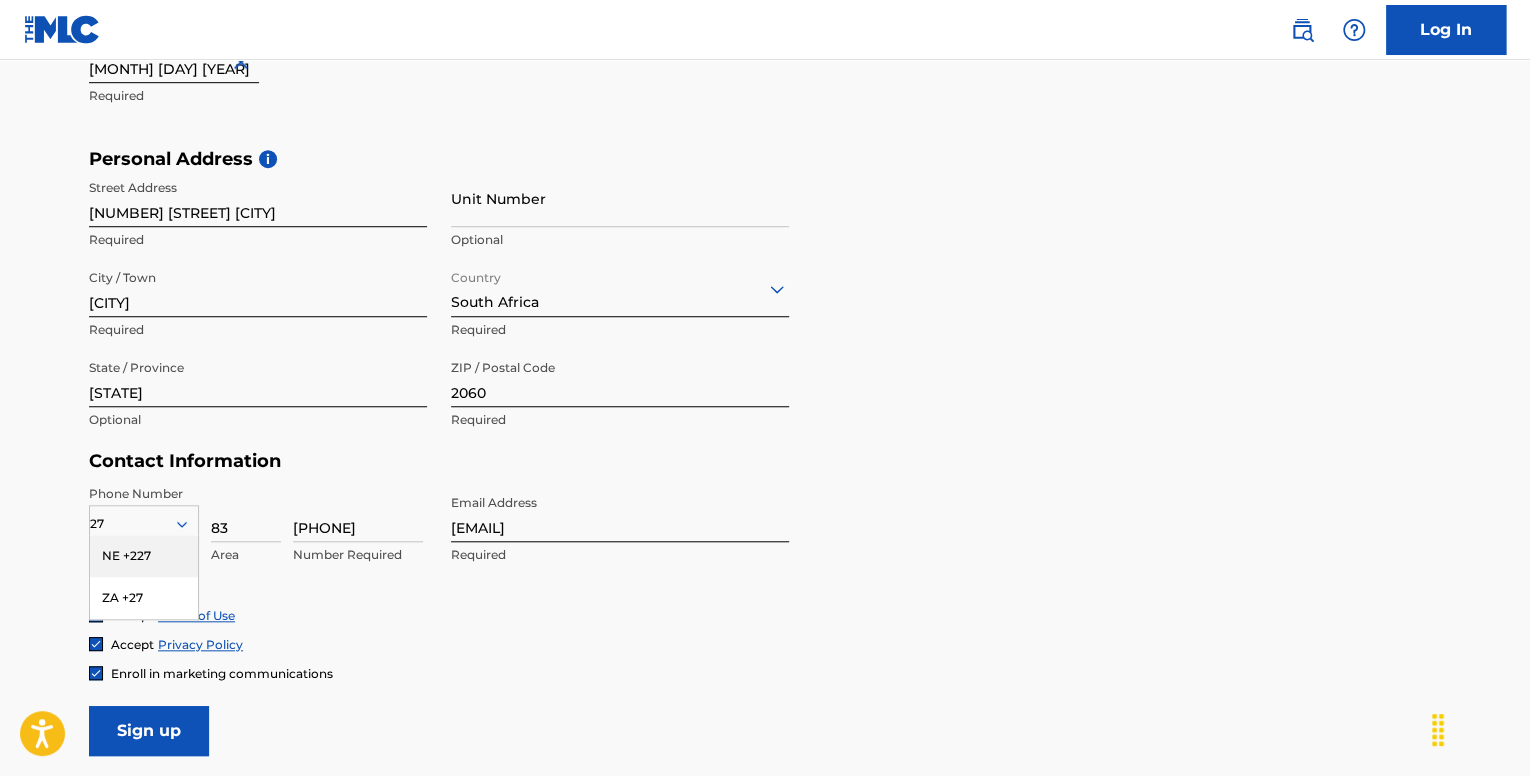 scroll, scrollTop: 643, scrollLeft: 0, axis: vertical 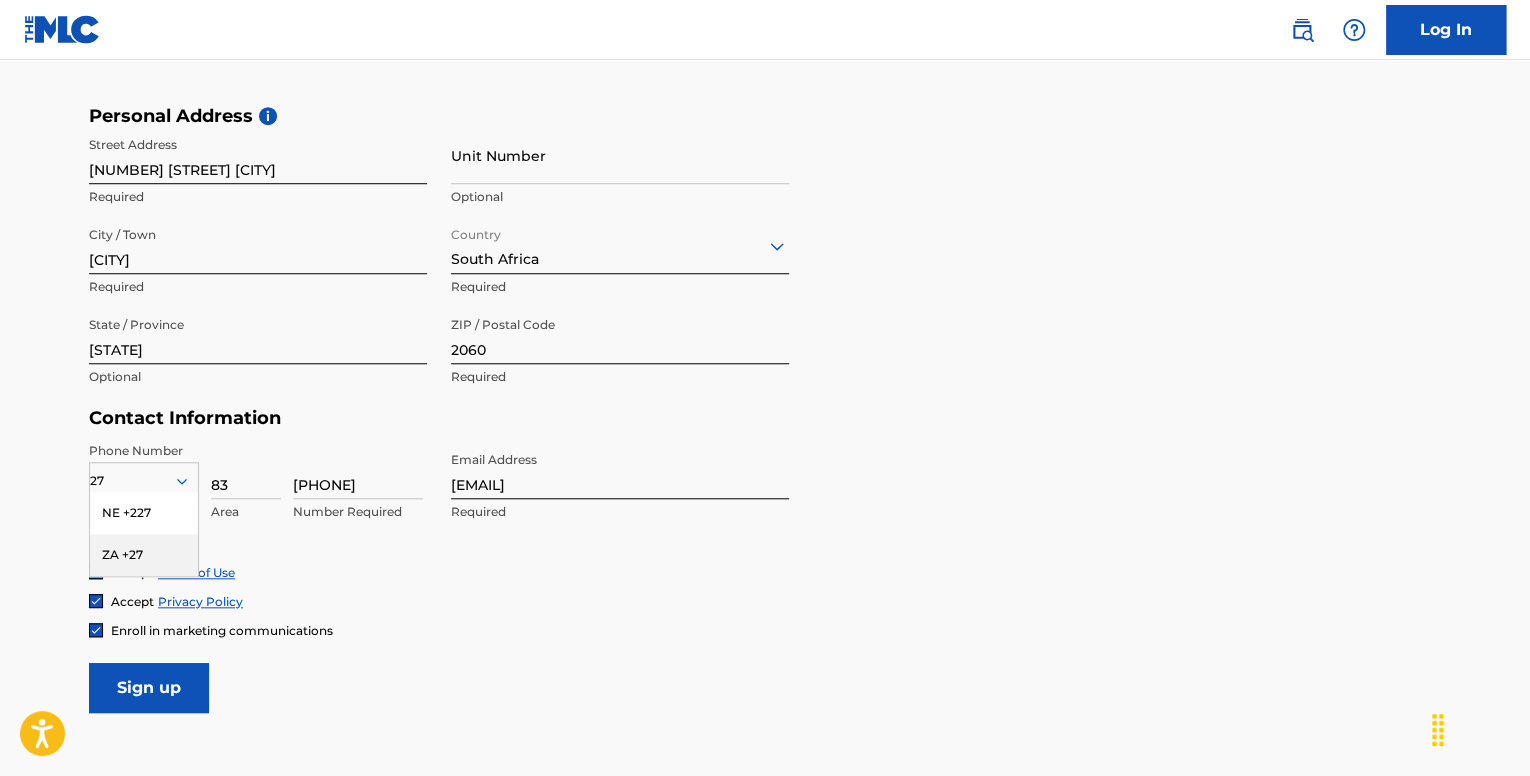 click on "ZA +27" at bounding box center [144, 555] 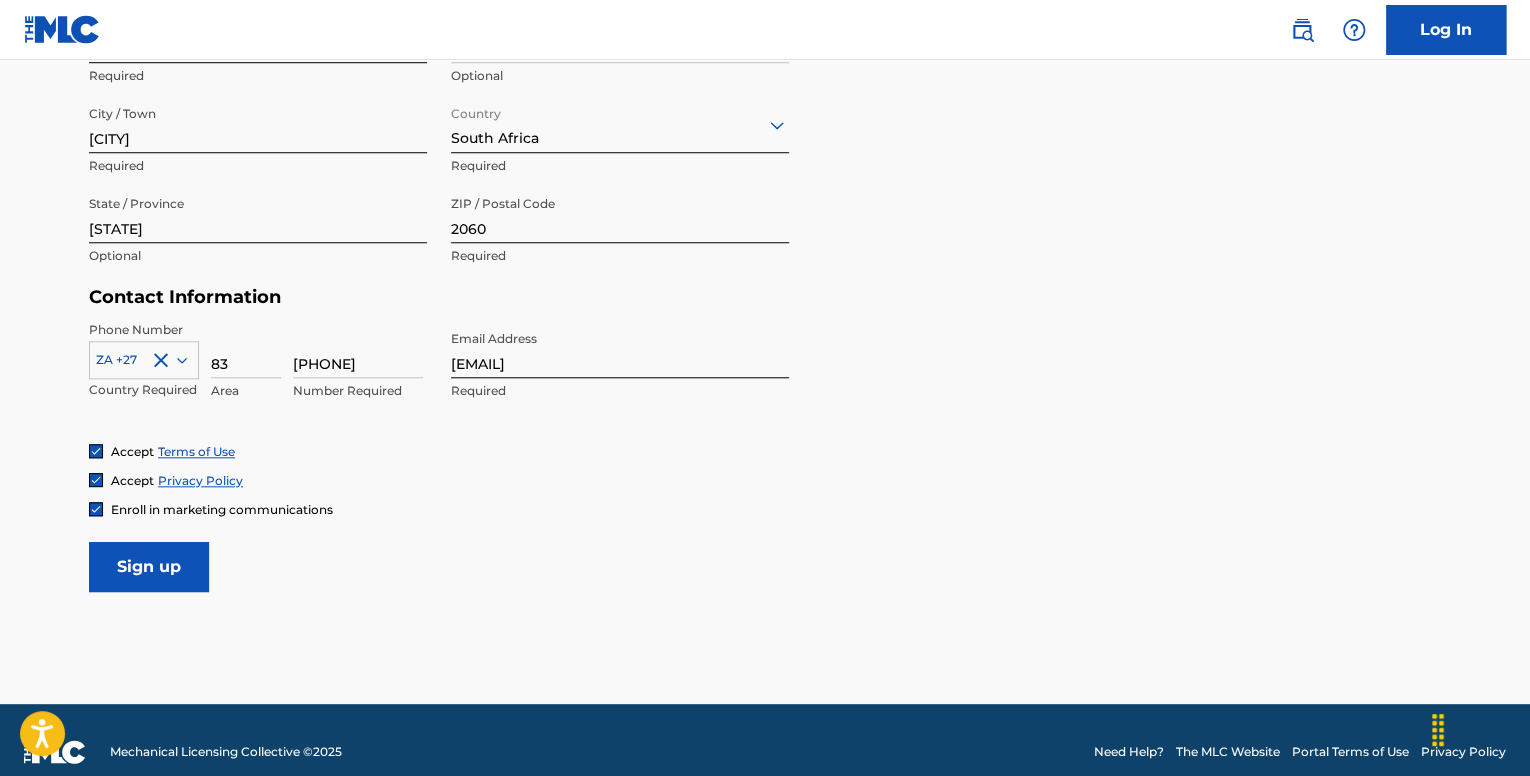 scroll, scrollTop: 787, scrollLeft: 0, axis: vertical 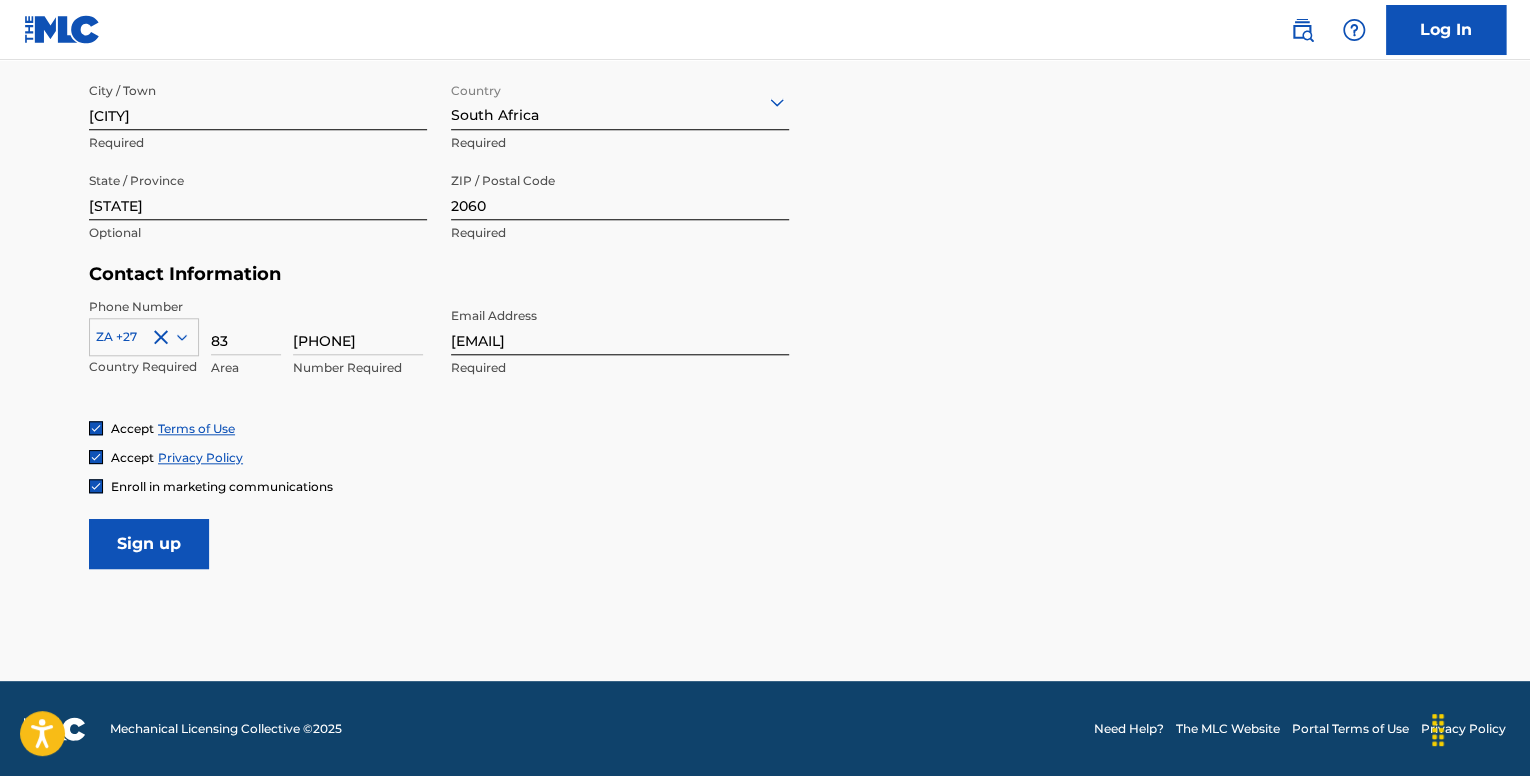 click on "Sign up" at bounding box center [149, 544] 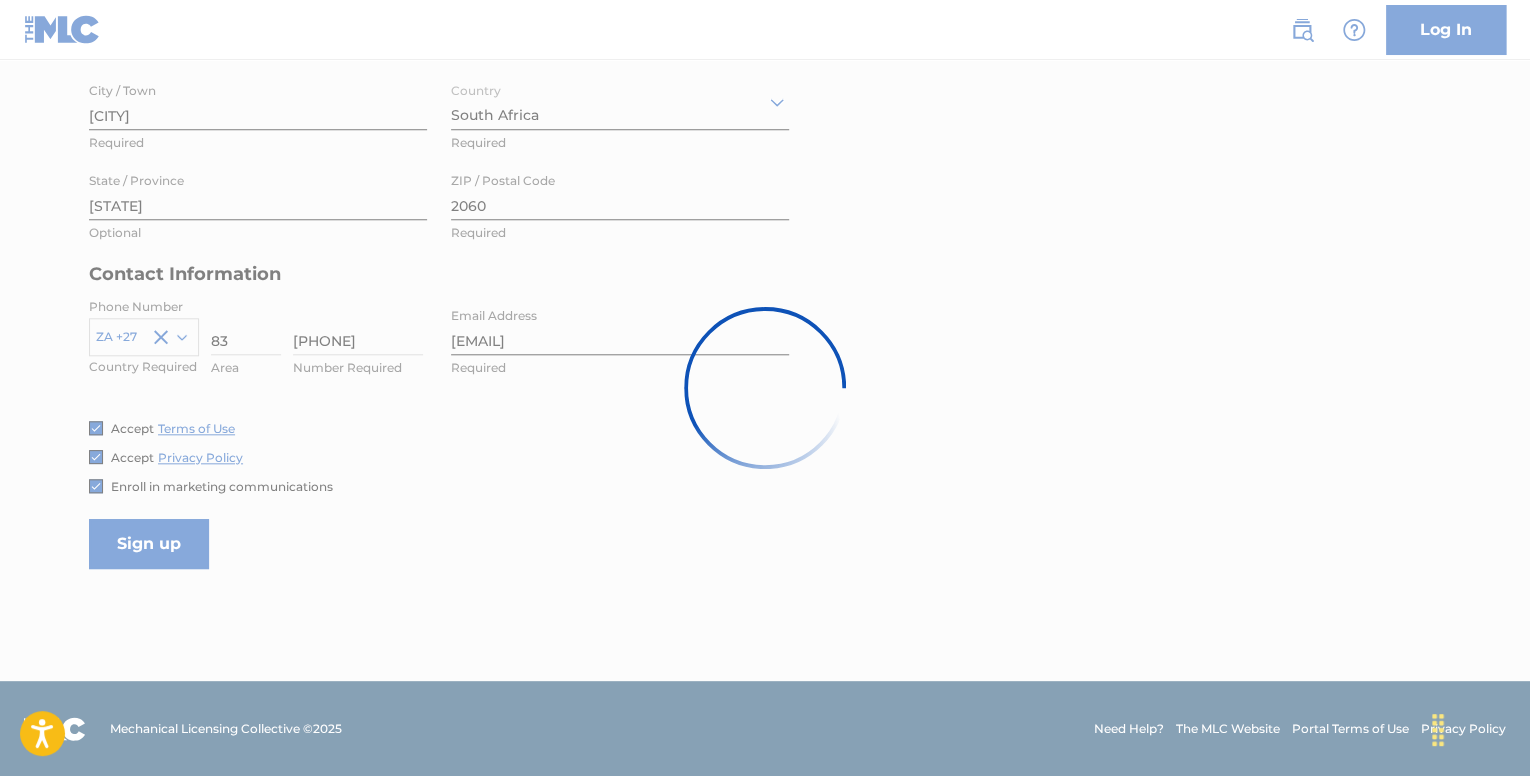 scroll, scrollTop: 0, scrollLeft: 0, axis: both 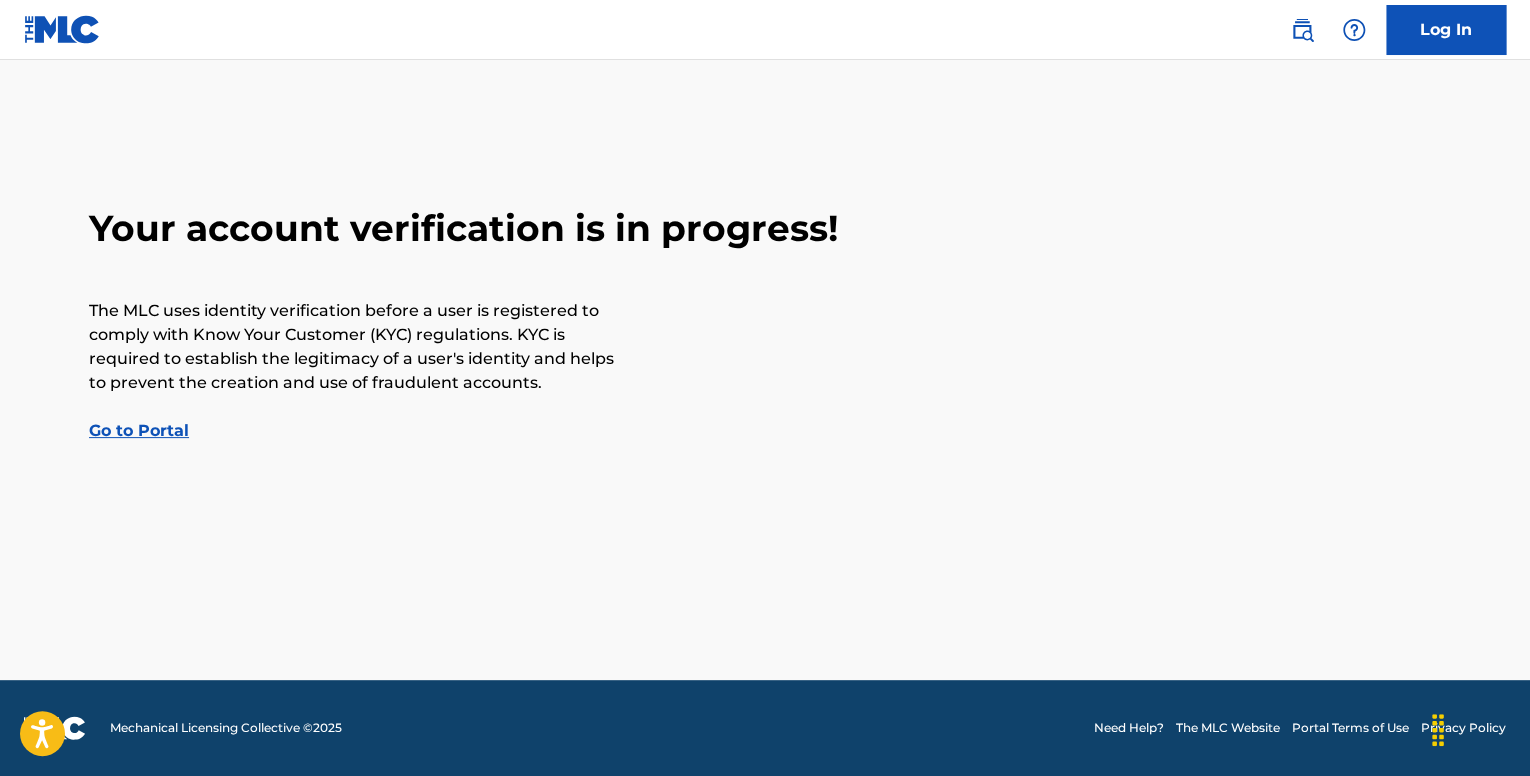 click on "Go to Portal" at bounding box center (139, 430) 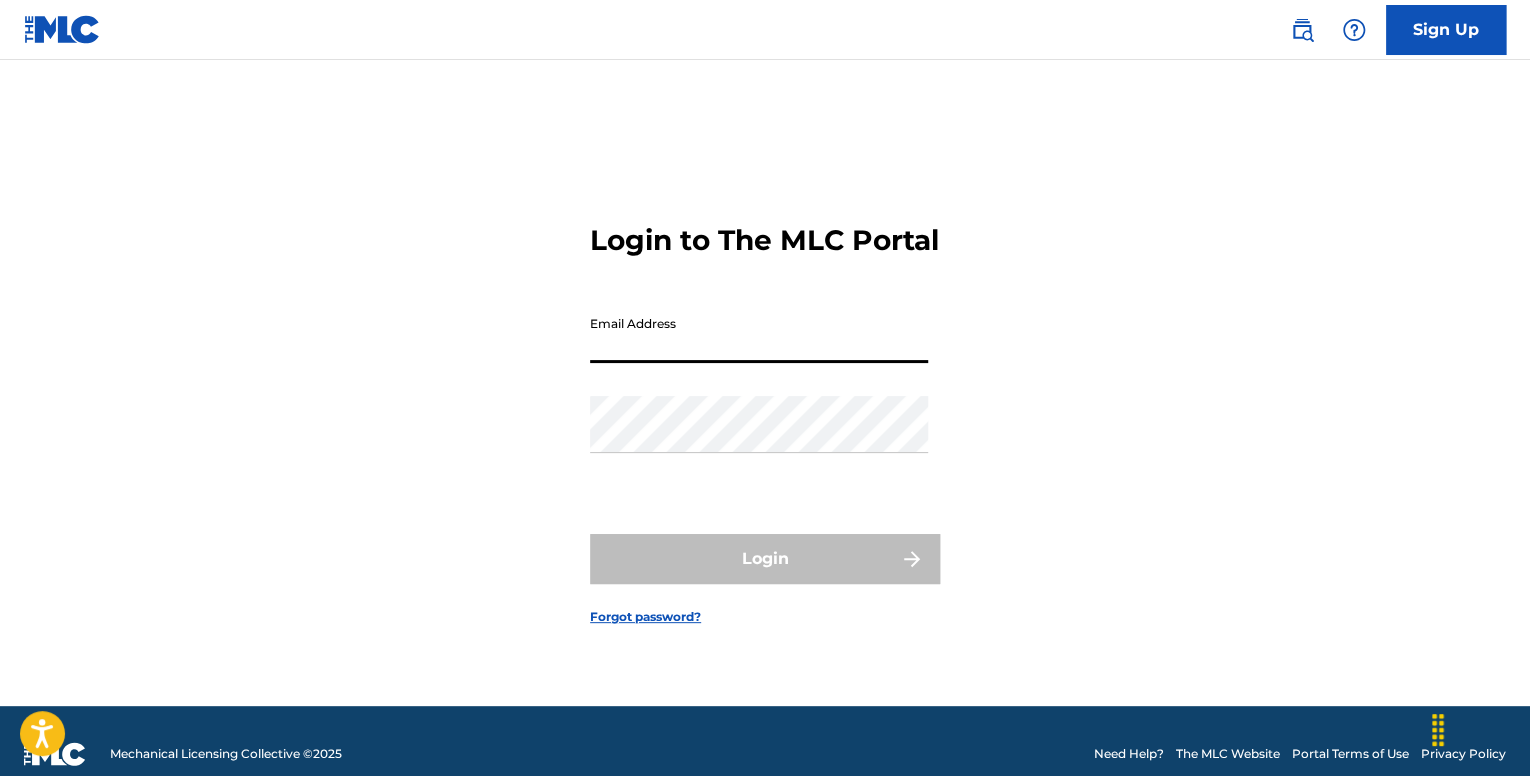 click on "Email Address" at bounding box center (759, 334) 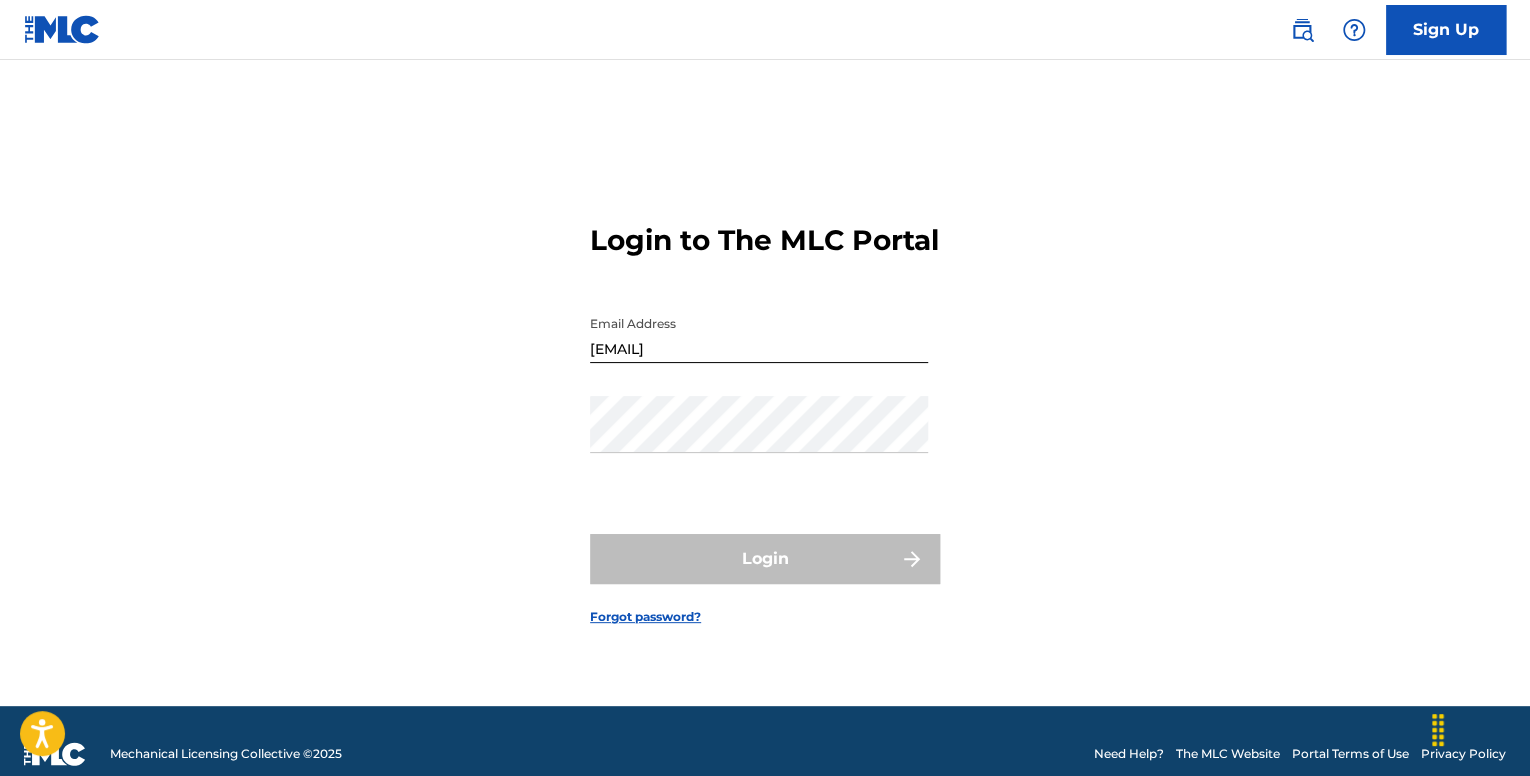 click on "Login to The MLC Portal Email Address rkaskombe@gmail.com Password Login Forgot password?" at bounding box center [765, 408] 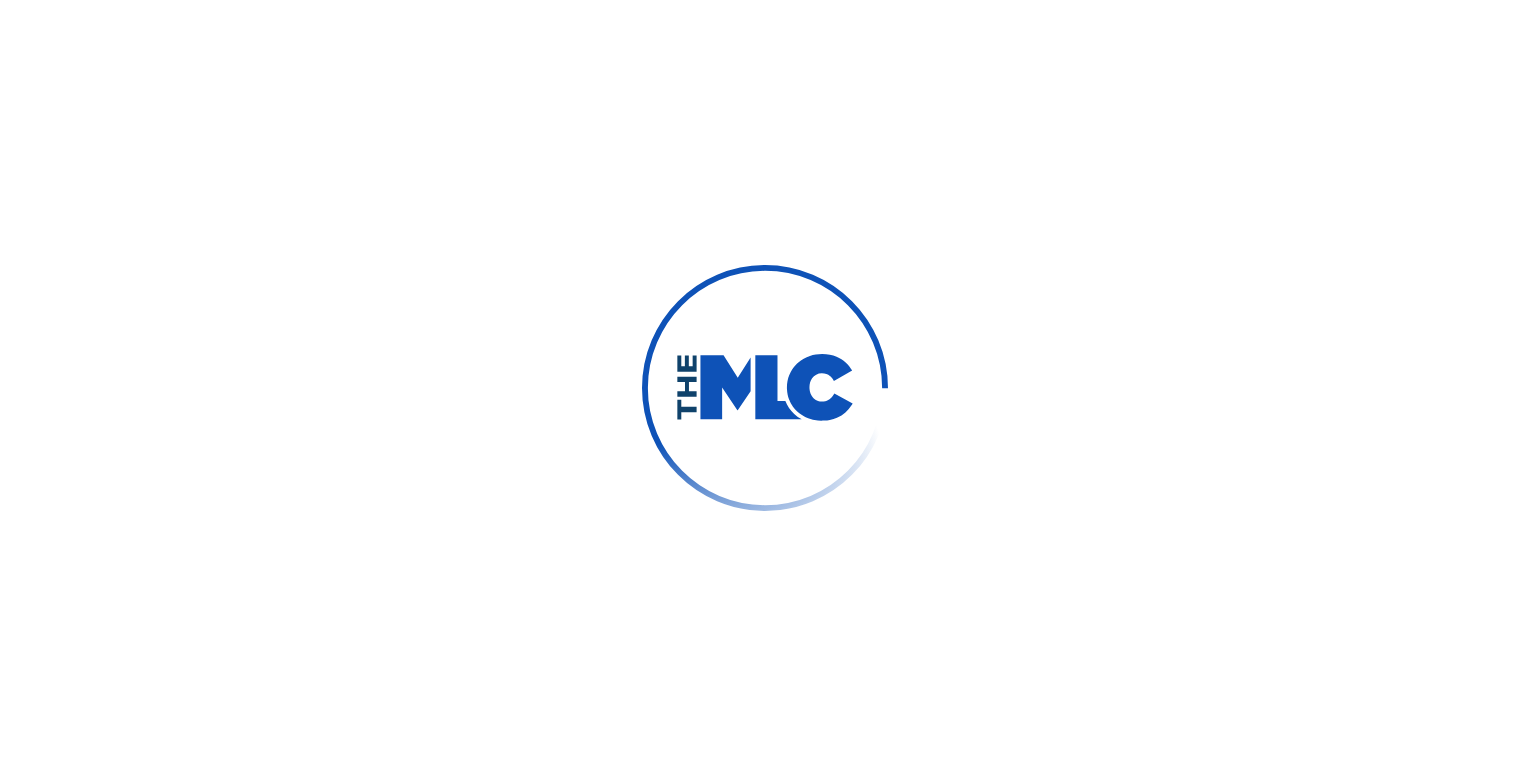 scroll, scrollTop: 0, scrollLeft: 0, axis: both 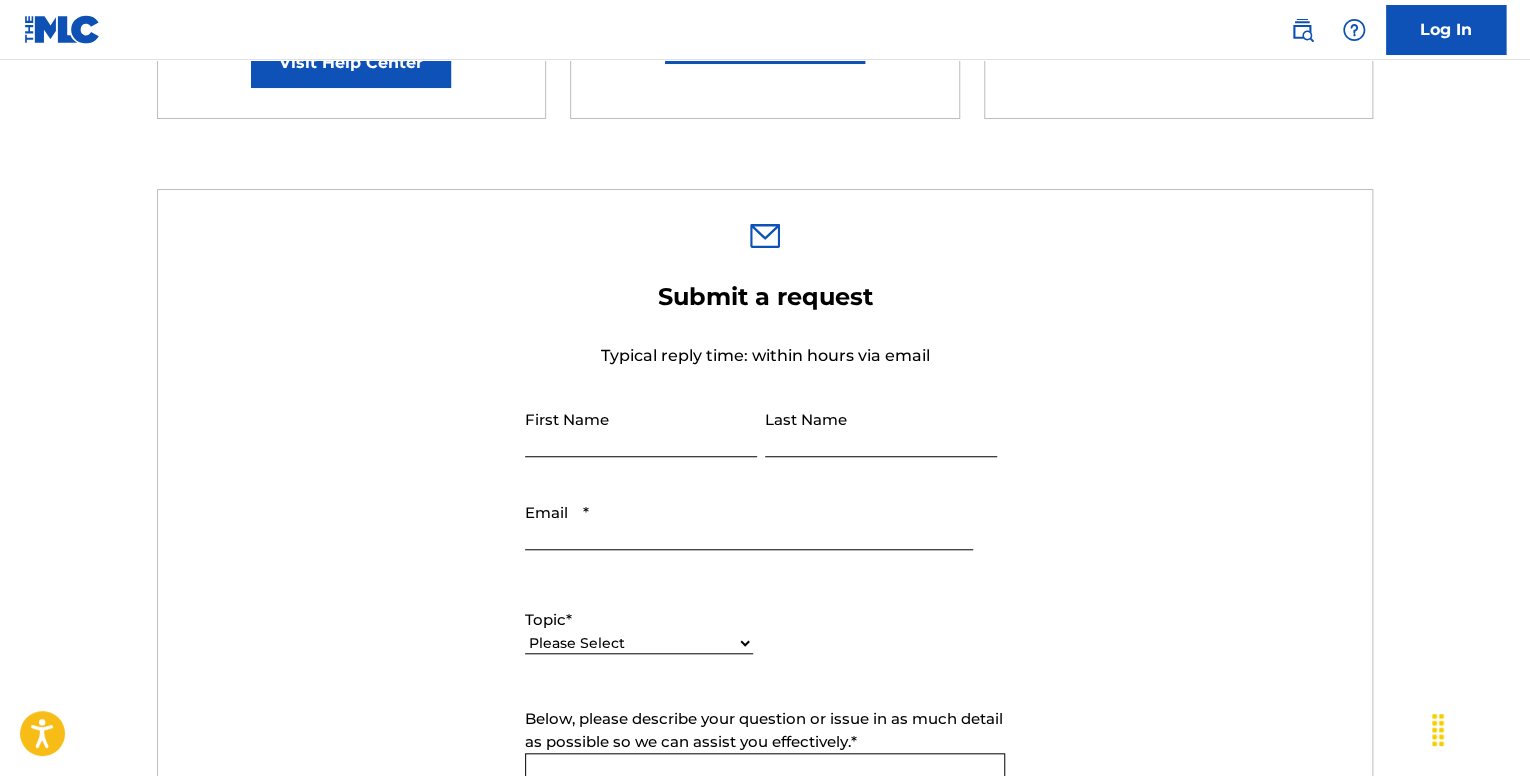 click on "First Name" at bounding box center [641, 428] 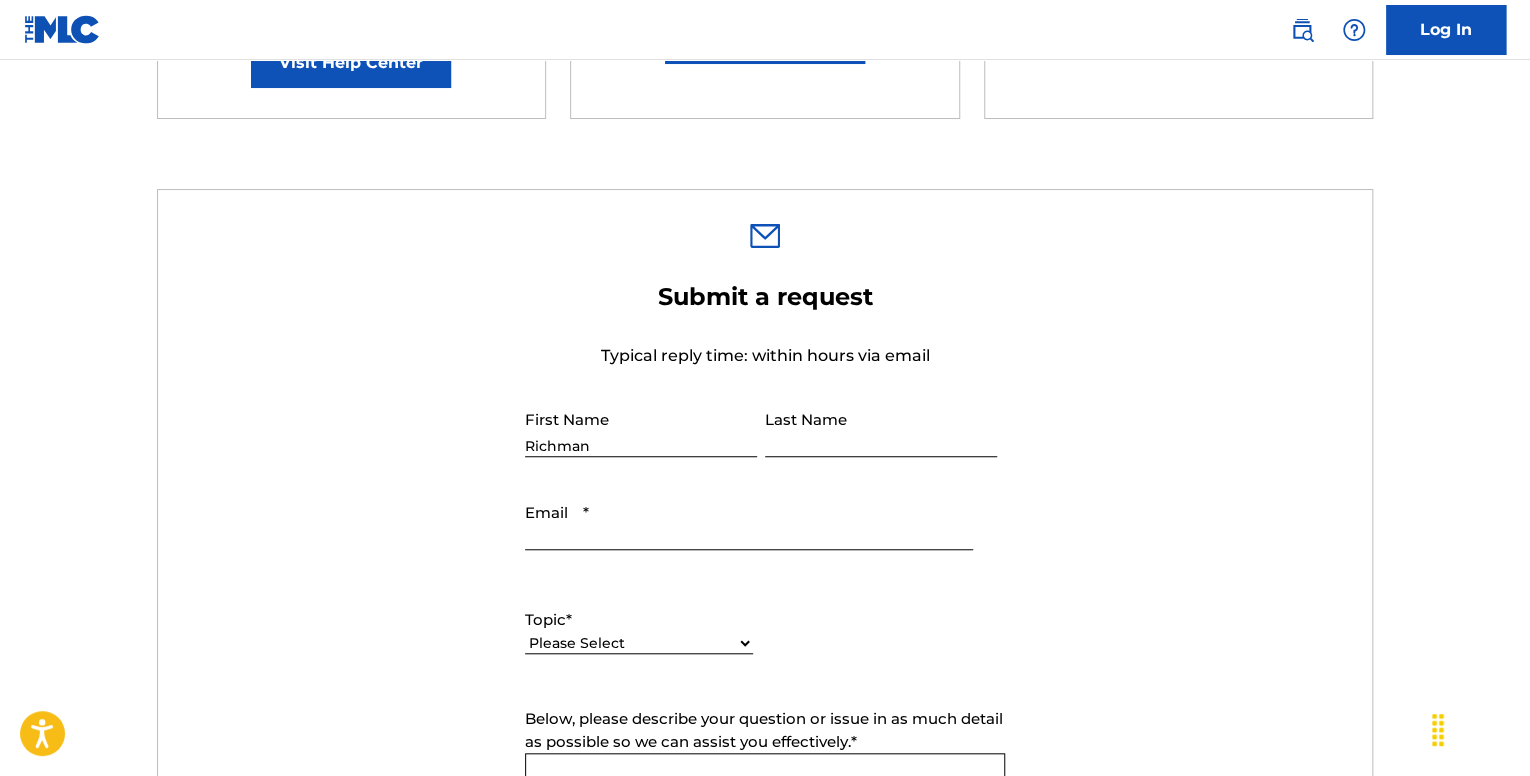 type on "Kaskombe" 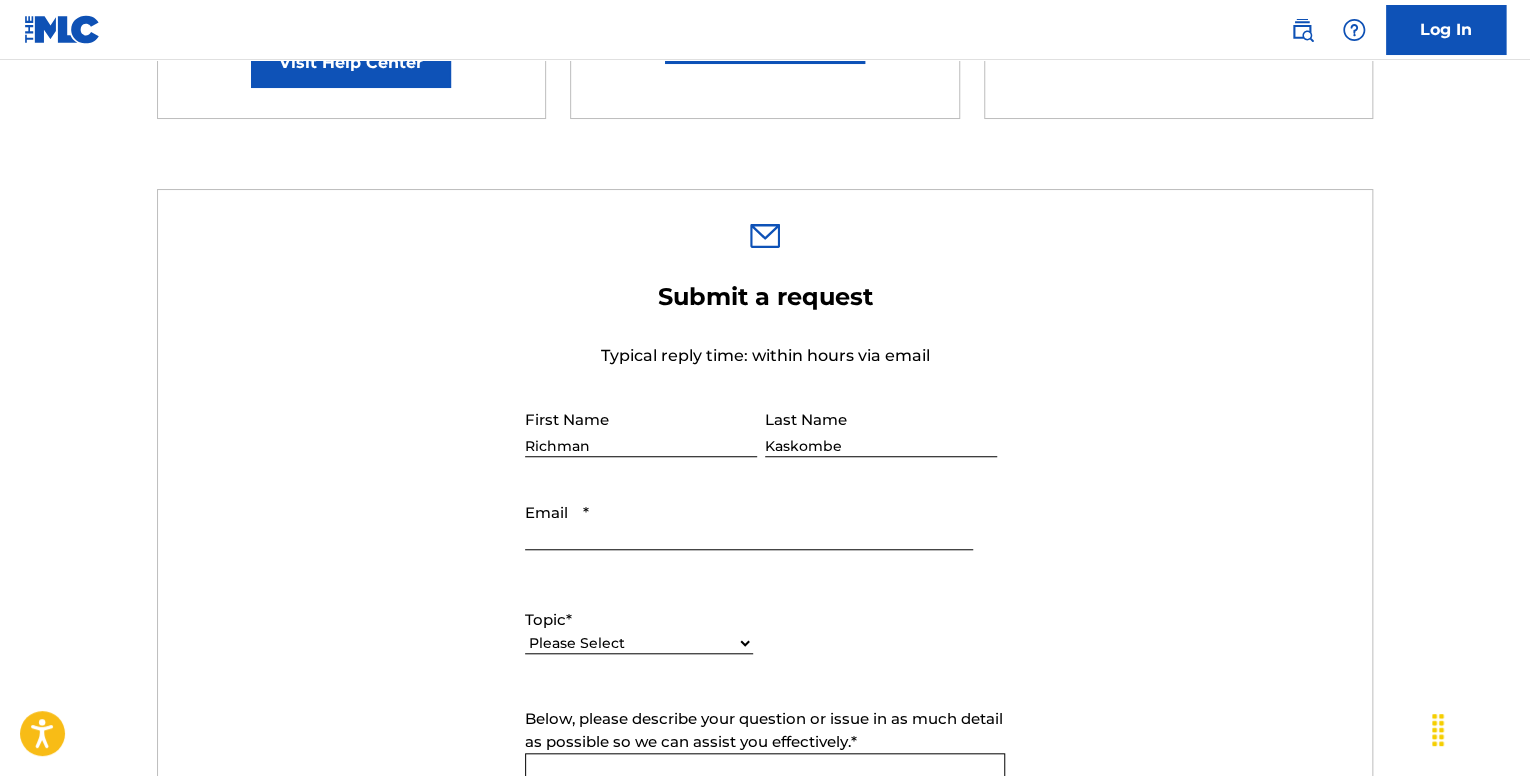 type on "[EMAIL]" 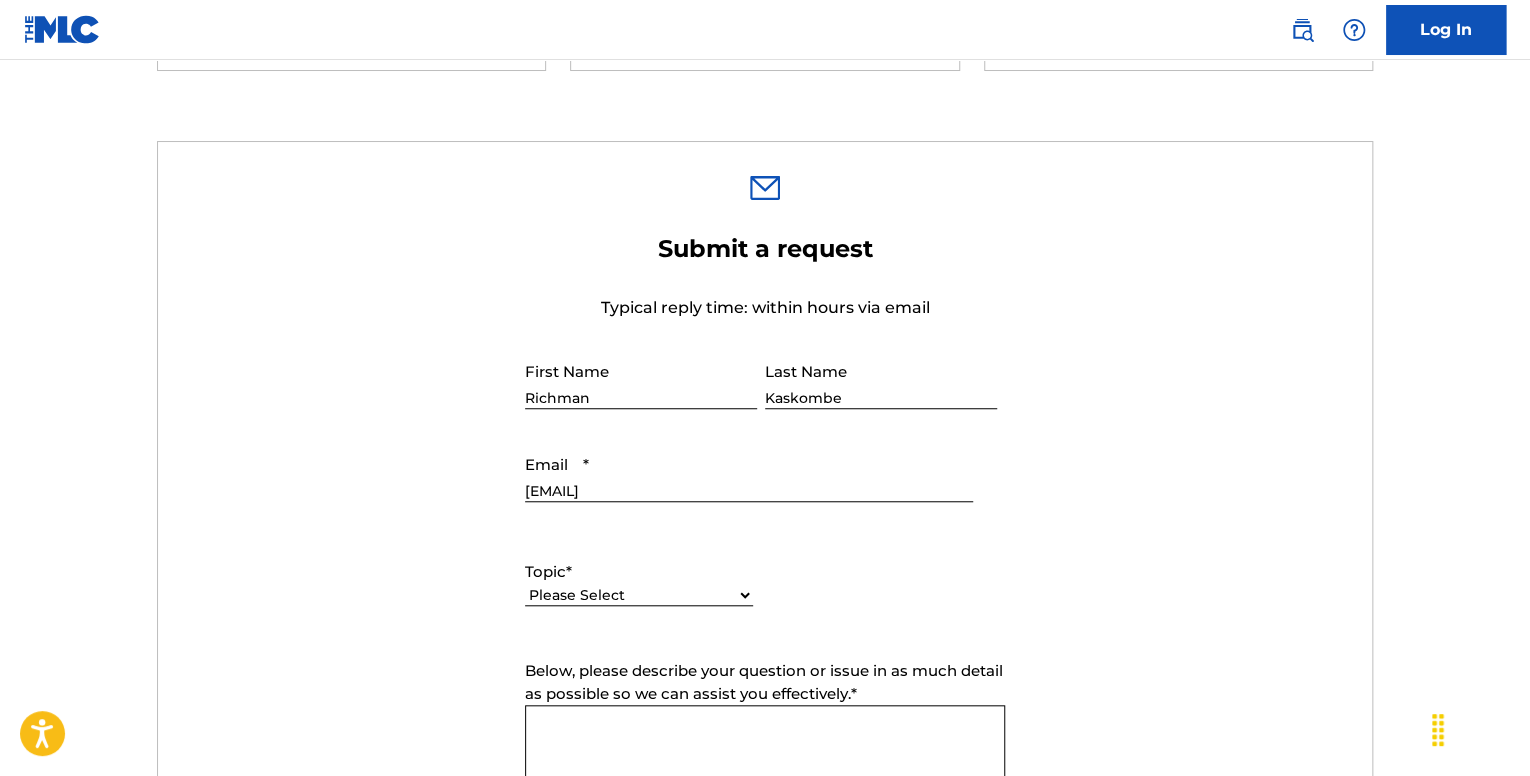 scroll, scrollTop: 700, scrollLeft: 0, axis: vertical 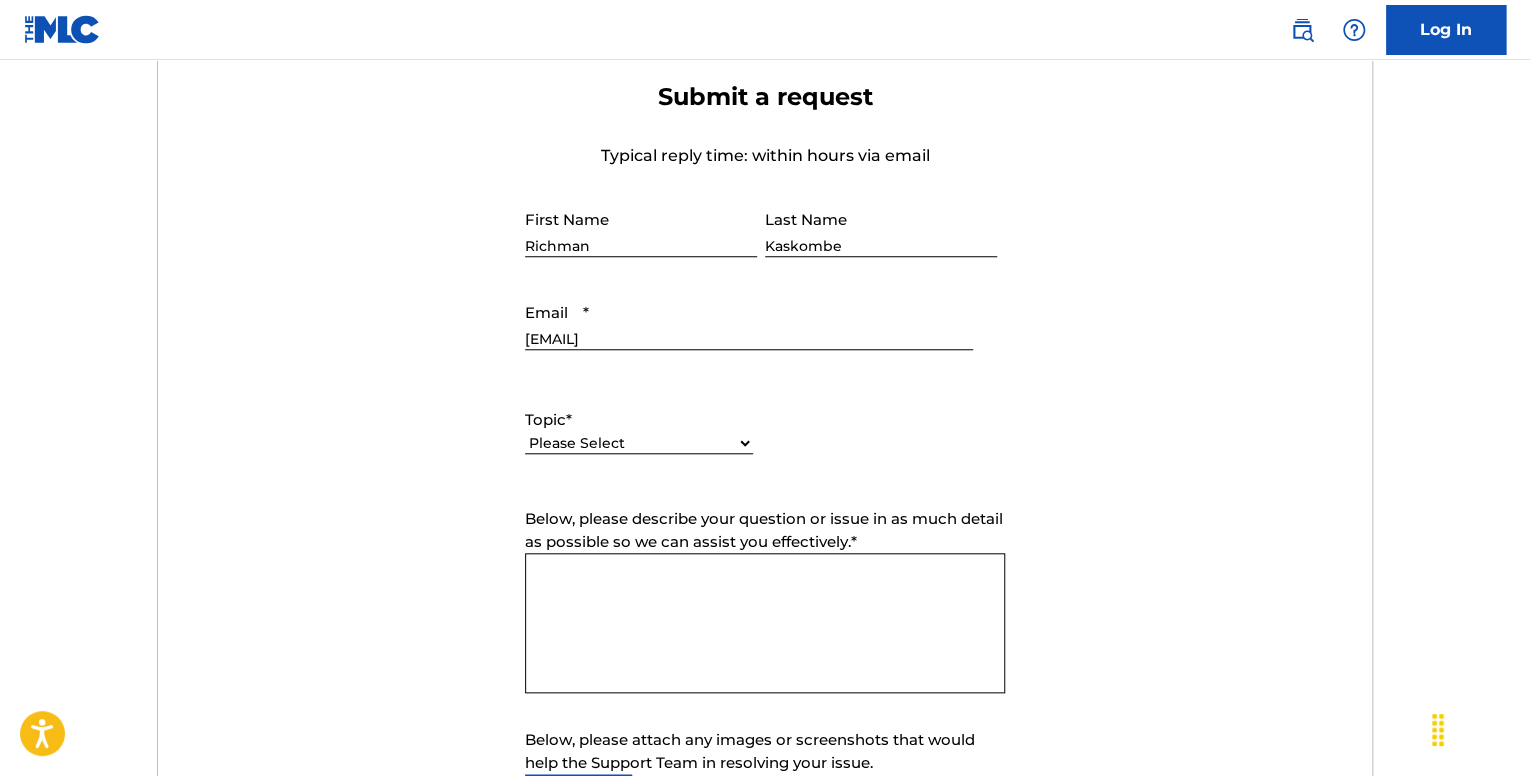click on "Please Select I need help with my account I need help with managing my catalog I need help with the Public Search I need help with information about The MLC I need help with payment I need help with DQI" at bounding box center [639, 453] 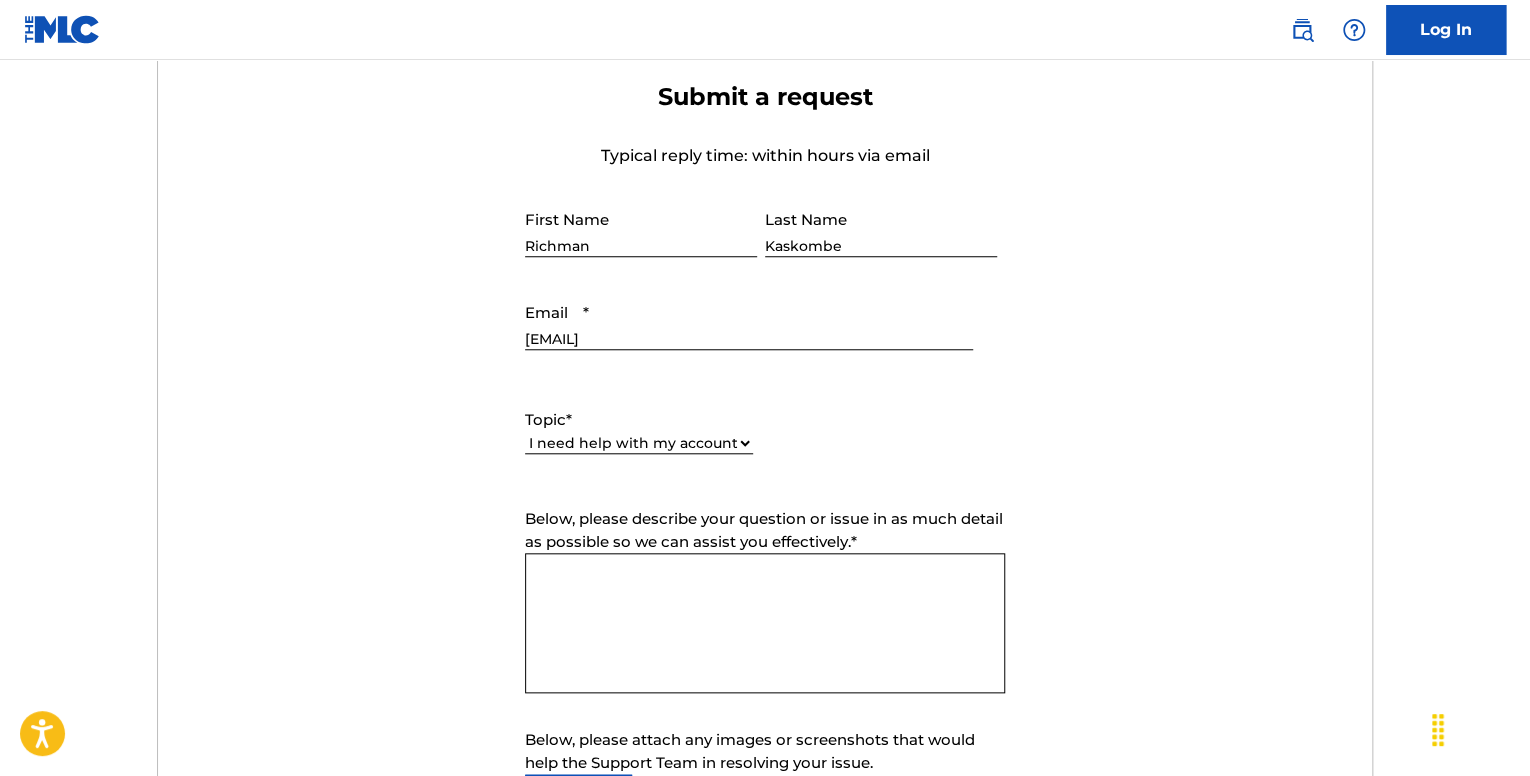 click on "Please Select I need help with my account I need help with managing my catalog I need help with the Public Search I need help with information about The MLC I need help with payment I need help with DQI" at bounding box center (639, 443) 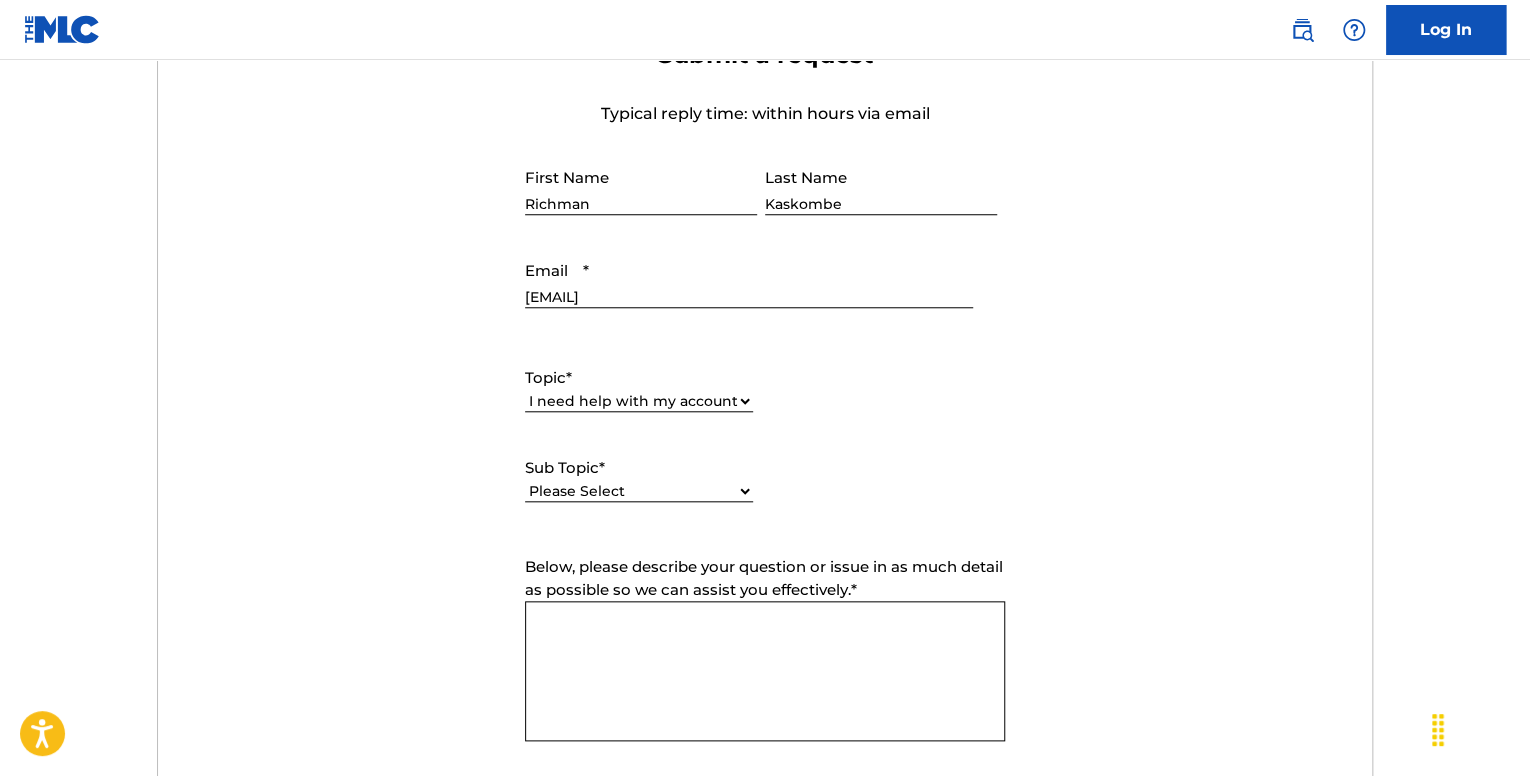 scroll, scrollTop: 800, scrollLeft: 0, axis: vertical 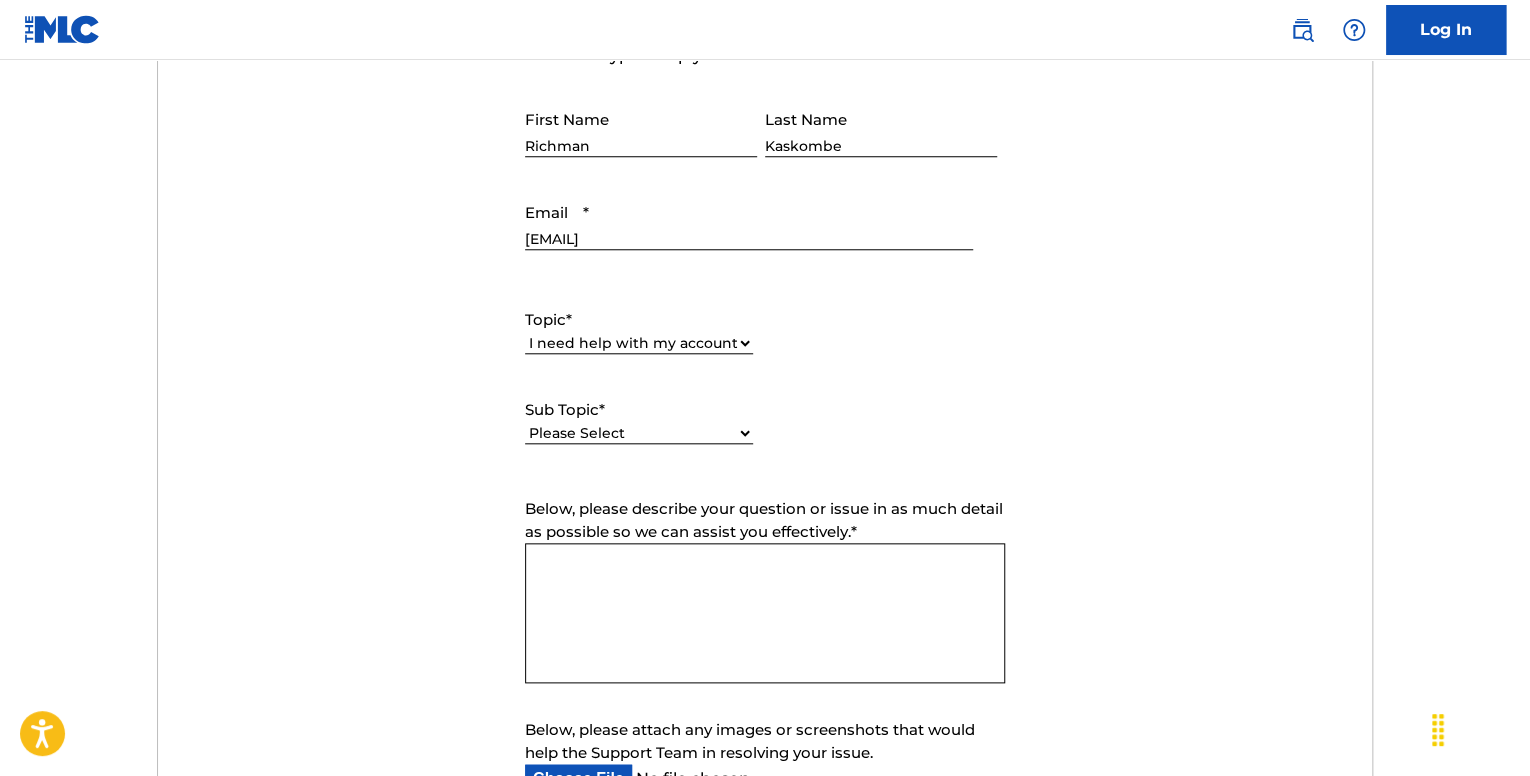 click on "Please Select I need help with my user account I can't log in to my user account I was not verified as a user I need help with my Member account" at bounding box center [639, 433] 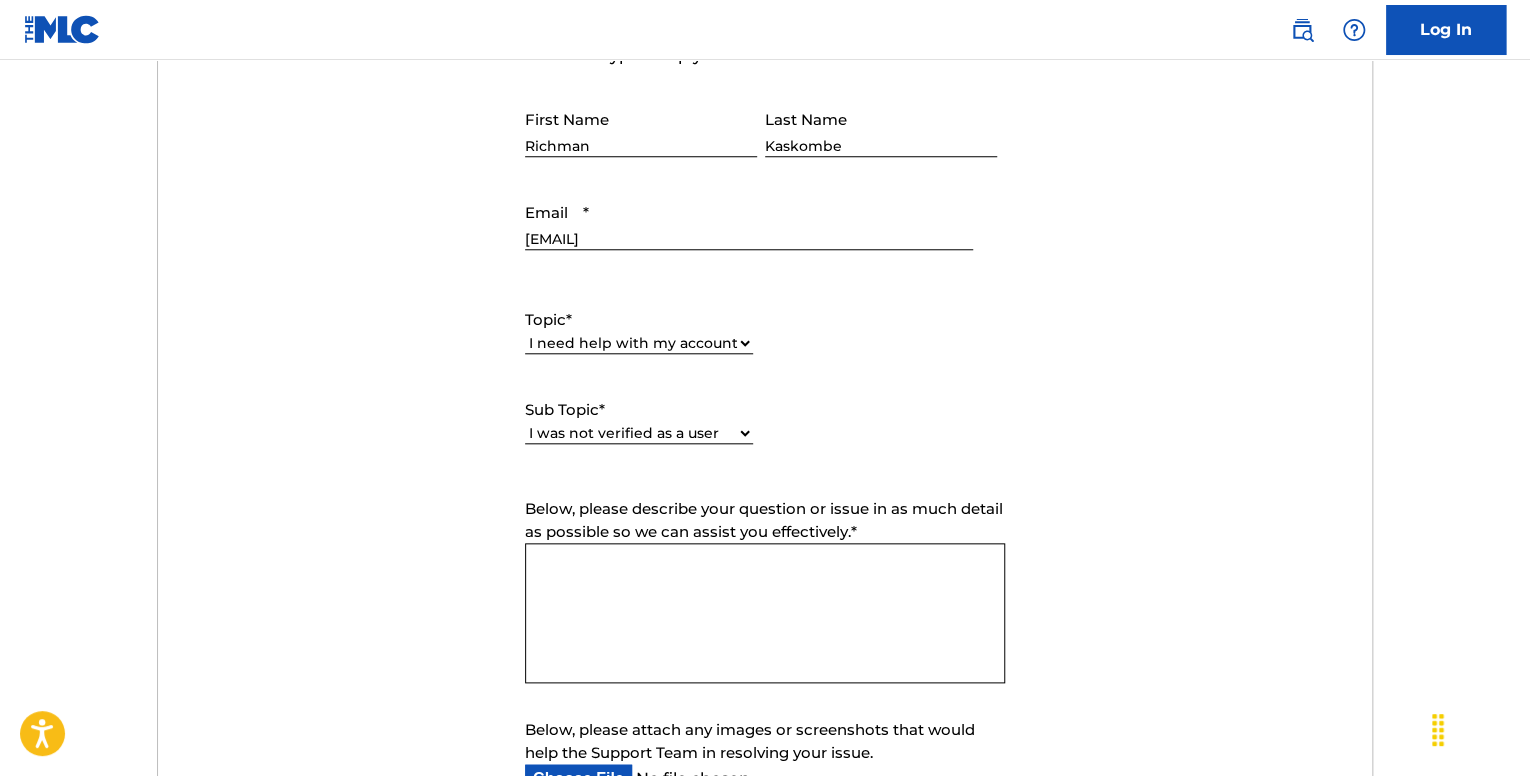 click on "Please Select I need help with my user account I can't log in to my user account I was not verified as a user I need help with my Member account" at bounding box center (639, 433) 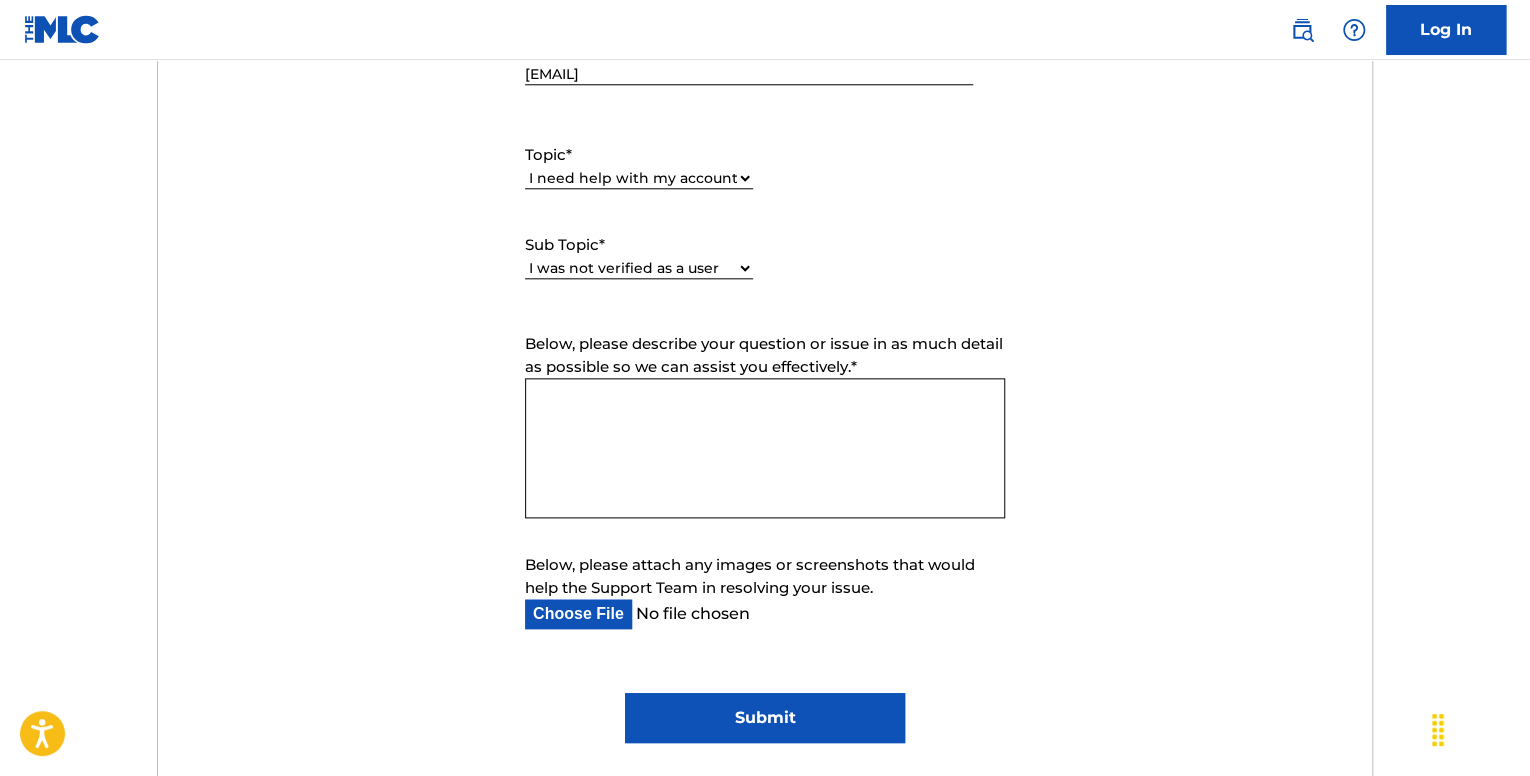 scroll, scrollTop: 1000, scrollLeft: 0, axis: vertical 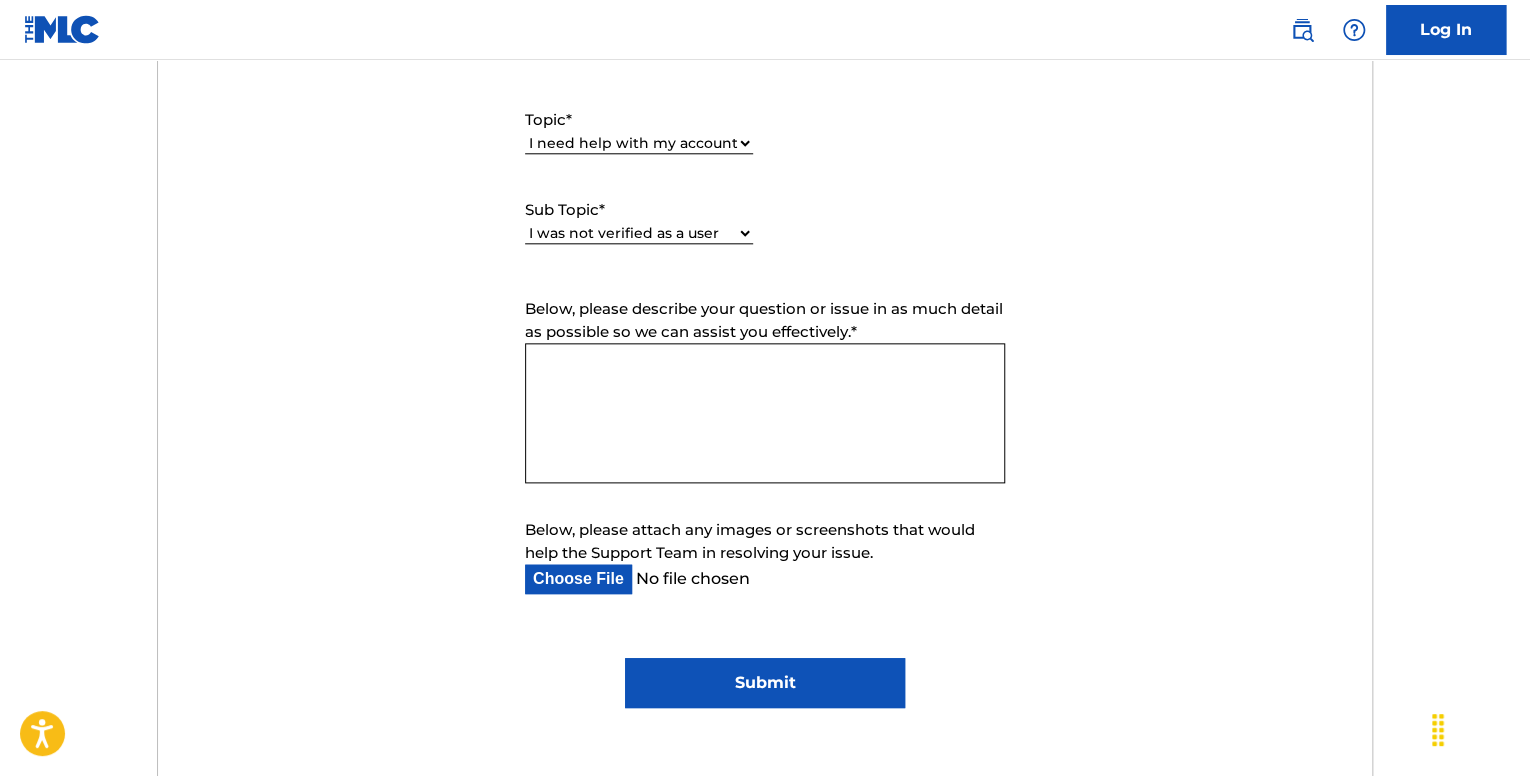 click on "Below, please describe your question or issue in as much detail as possible so we can assist you effectively. *" at bounding box center [765, 413] 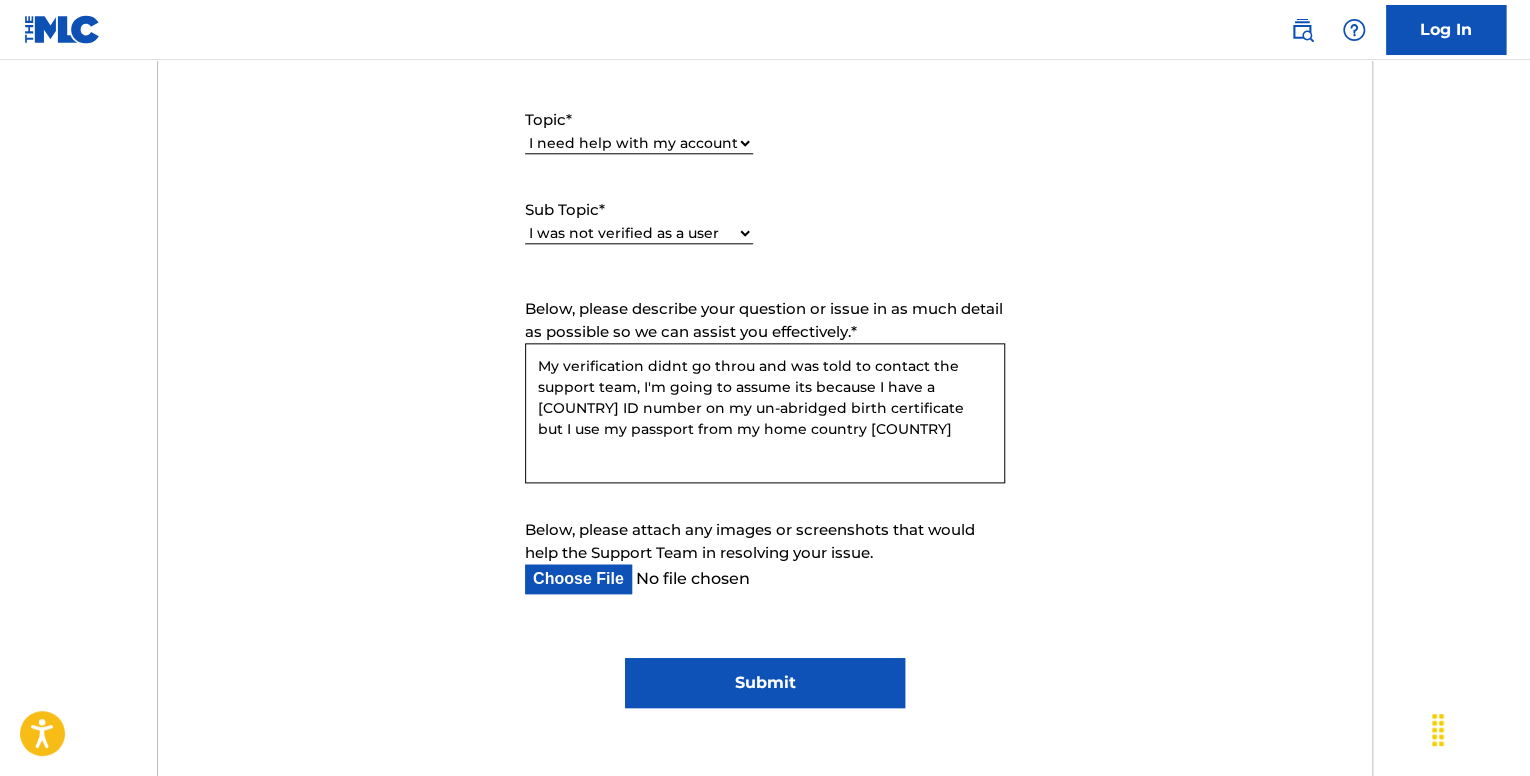 drag, startPoint x: 724, startPoint y: 371, endPoint x: 656, endPoint y: 377, distance: 68.26419 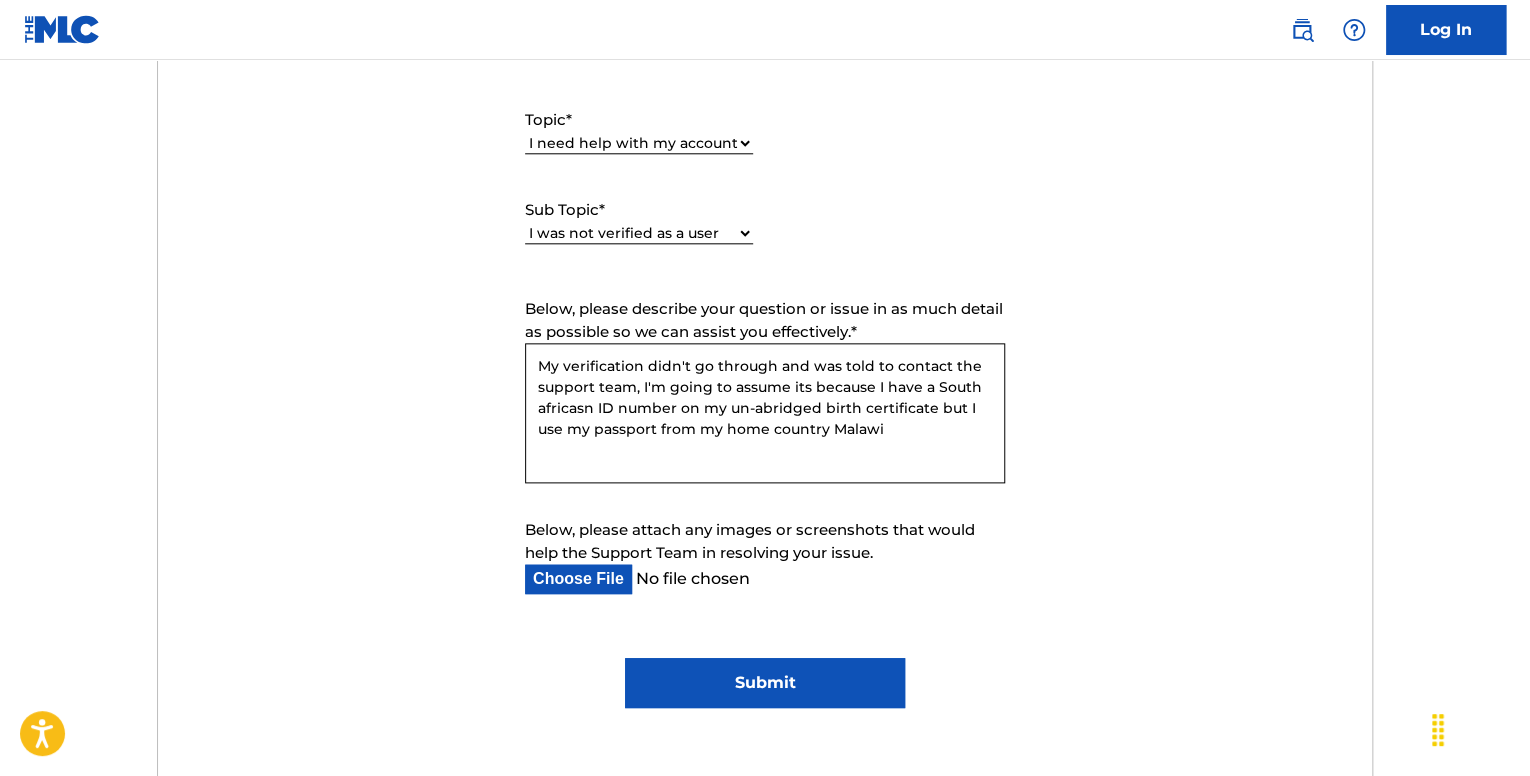 click on "My verification didn't go through and was told to contact the support team, I'm going to assume its because I have a South africasn ID number on my un-abridged birth certificate but I use my passport from my home country Malawi" at bounding box center (765, 413) 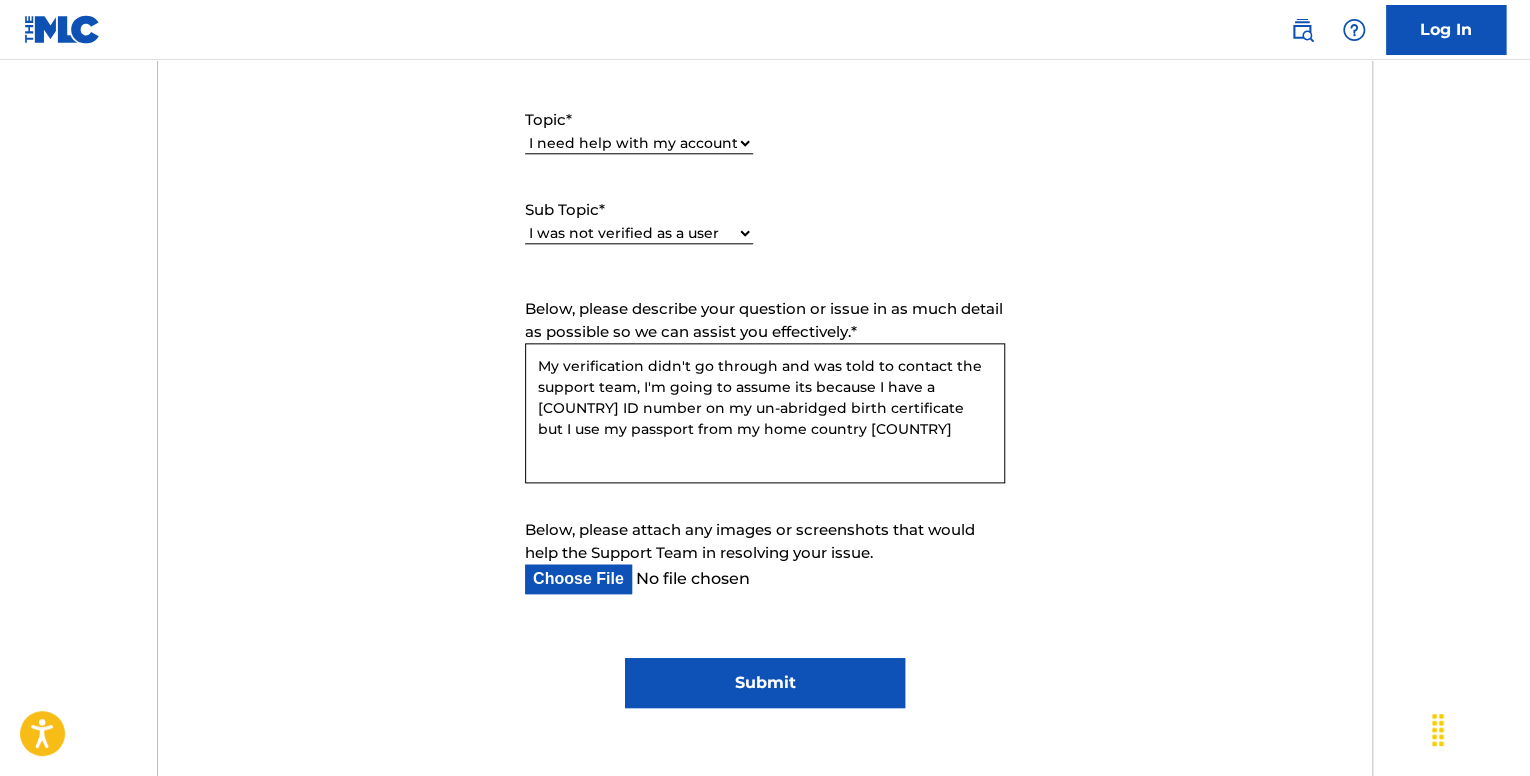 click on "My verification didn't go through and was told to contact the support team, I'm going to assume its because I have a [COUNTRY] ID number on my un-abridged birth certificate but I use my passport from my home country [COUNTRY]" at bounding box center [765, 413] 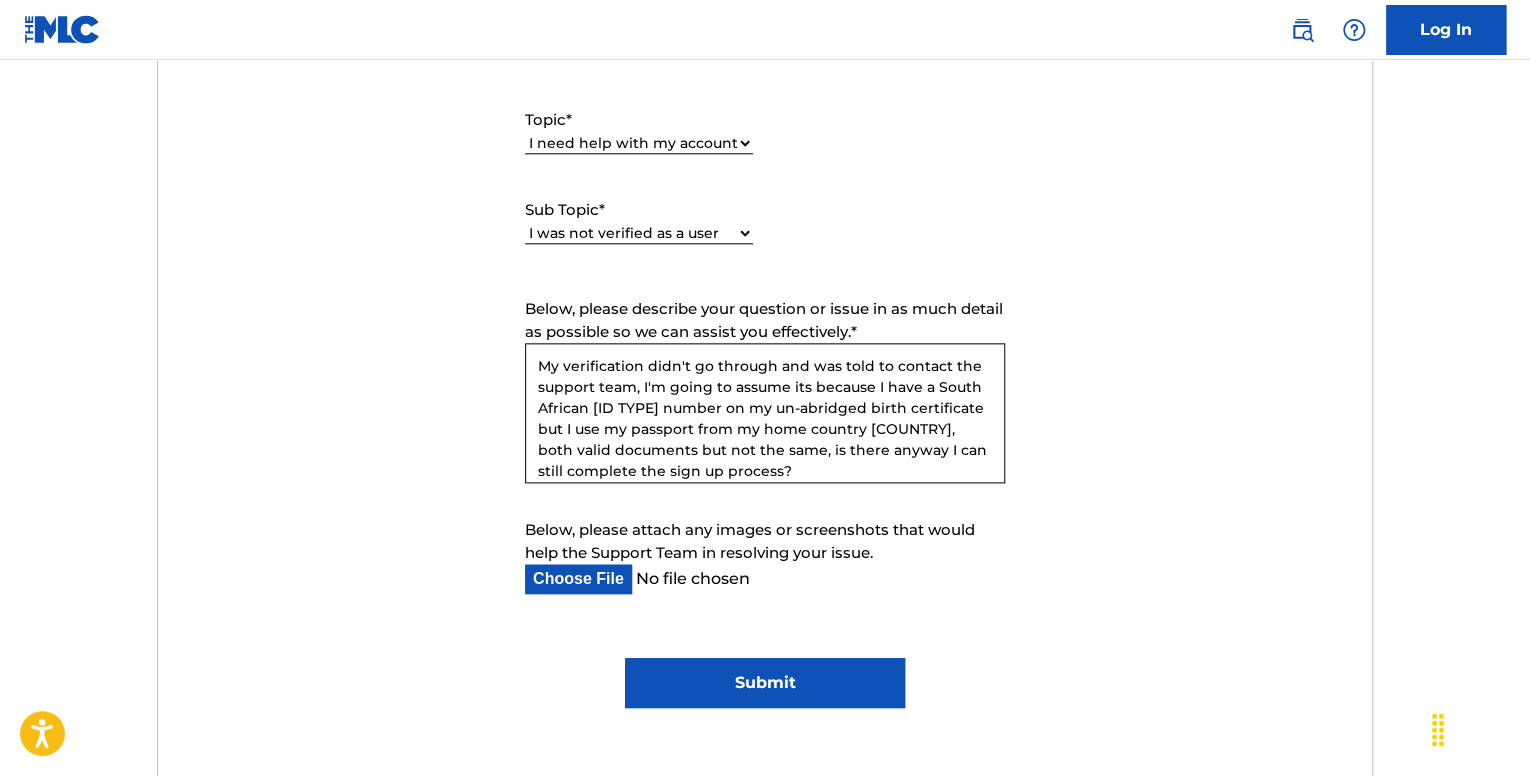 type on "My verification didn't go through and was told to contact the support team, I'm going to assume its because I have a South African [ID TYPE] number on my un-abridged birth certificate but I use my passport from my home country [COUNTRY], both valid documents but not the same, is there anyway I can still complete the sign up process?" 